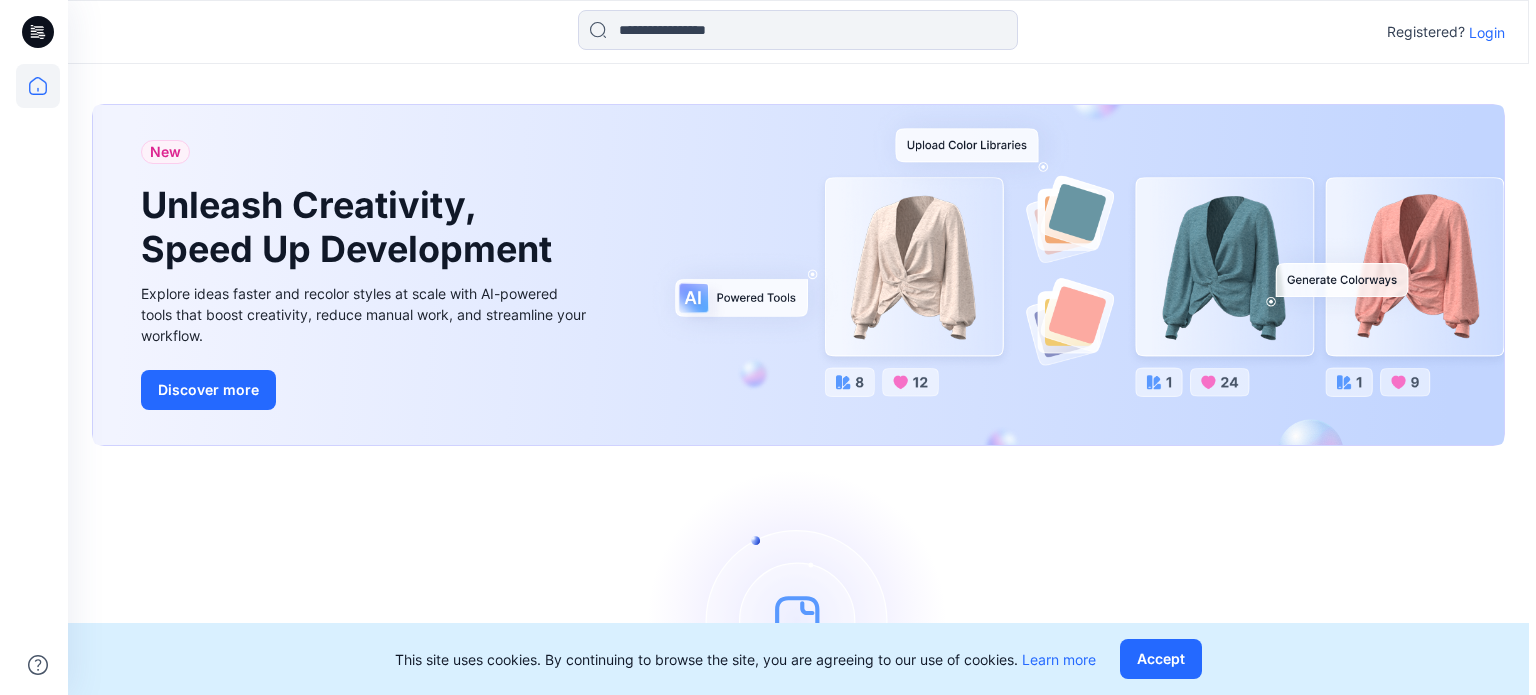 scroll, scrollTop: 0, scrollLeft: 0, axis: both 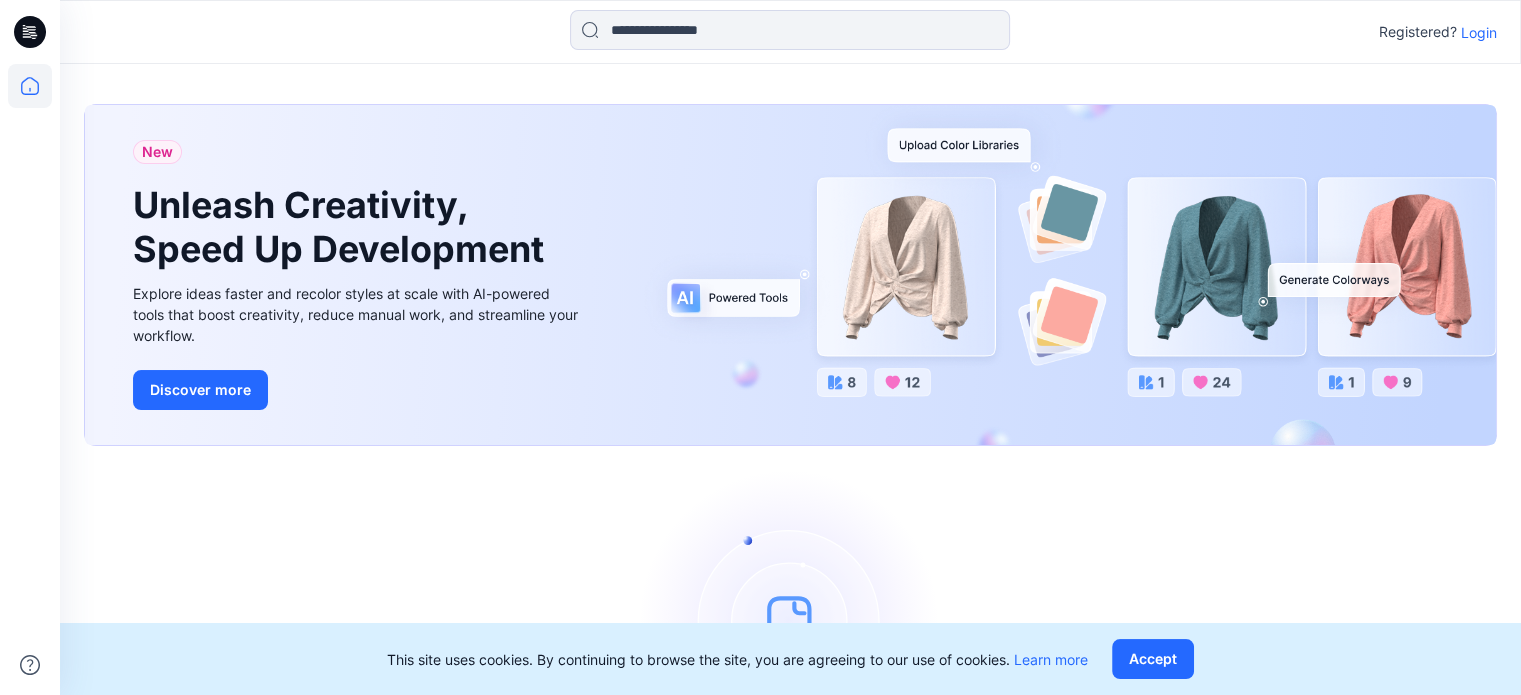 click on "Registered? Login" at bounding box center (790, 32) 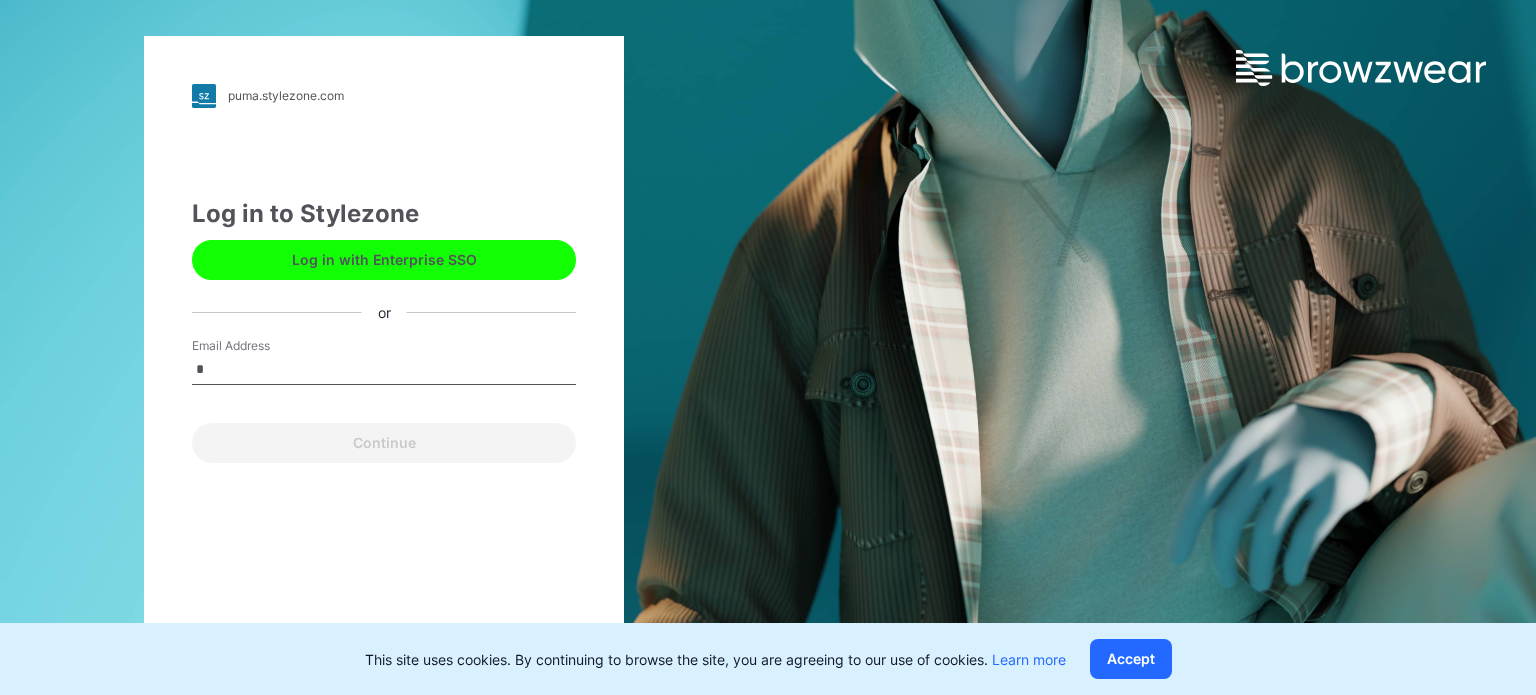 type on "**********" 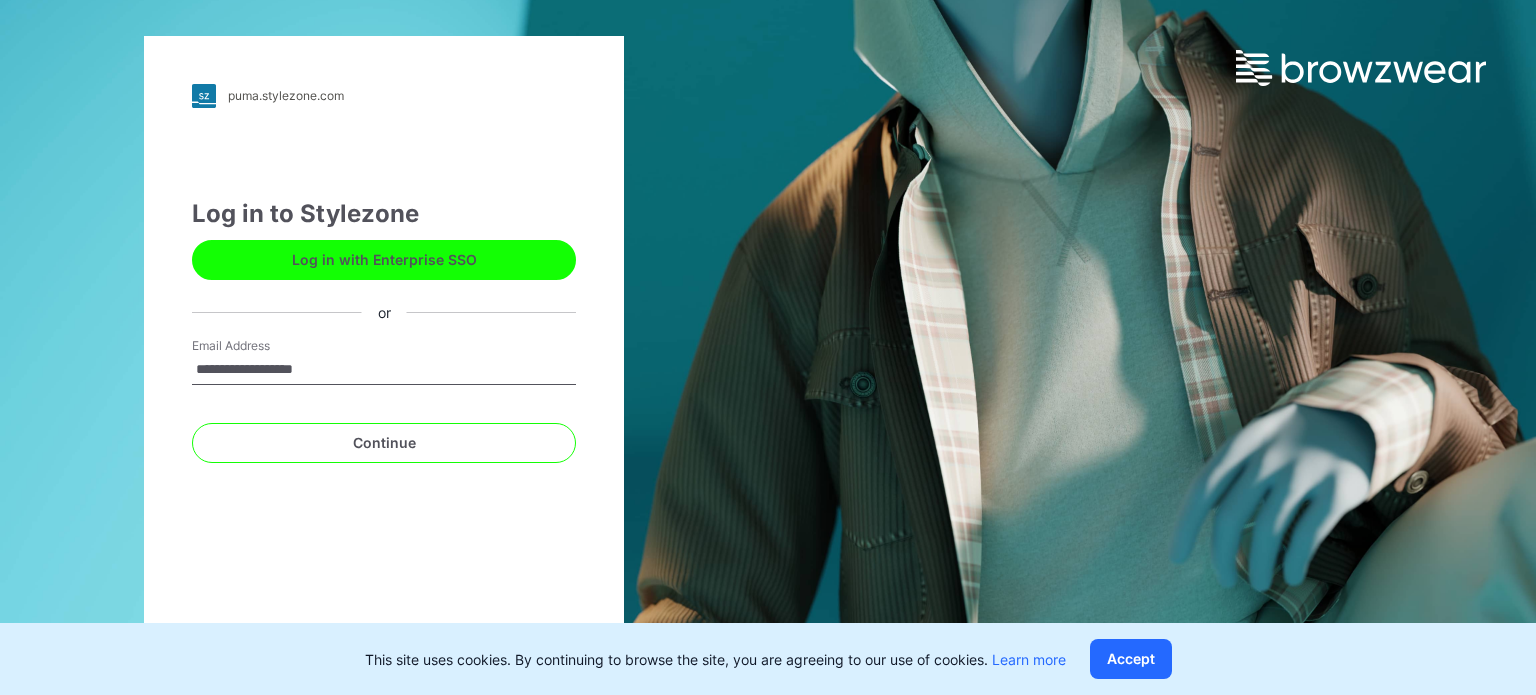 click on "Continue" at bounding box center [384, 443] 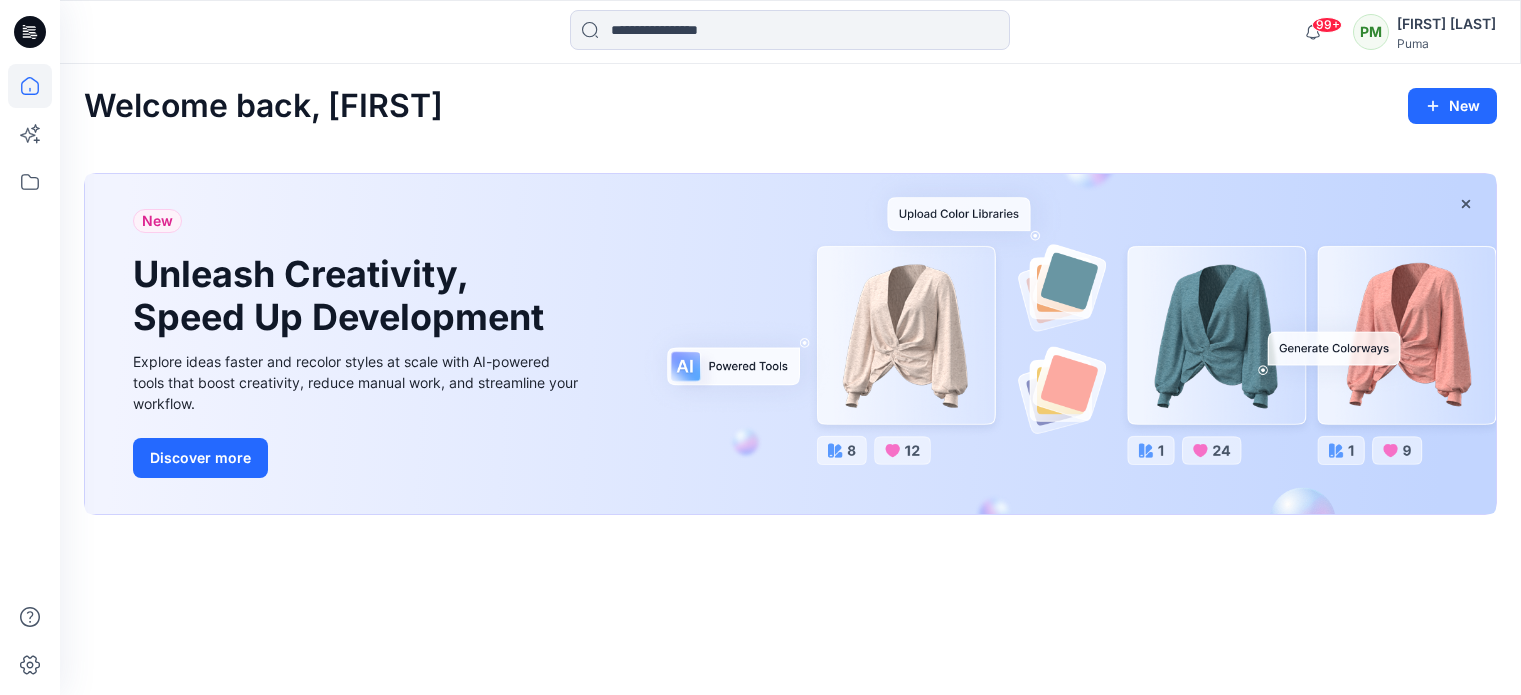 scroll, scrollTop: 0, scrollLeft: 0, axis: both 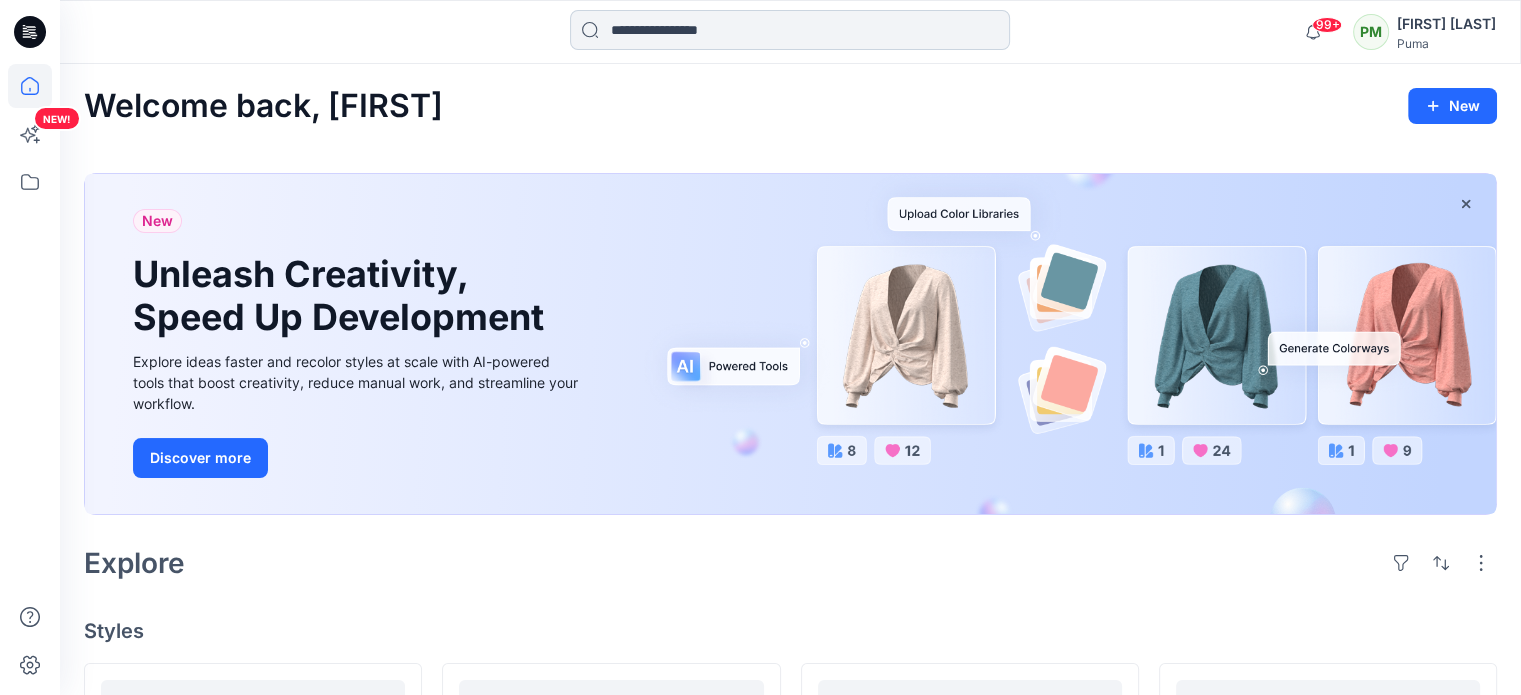 click at bounding box center [790, 30] 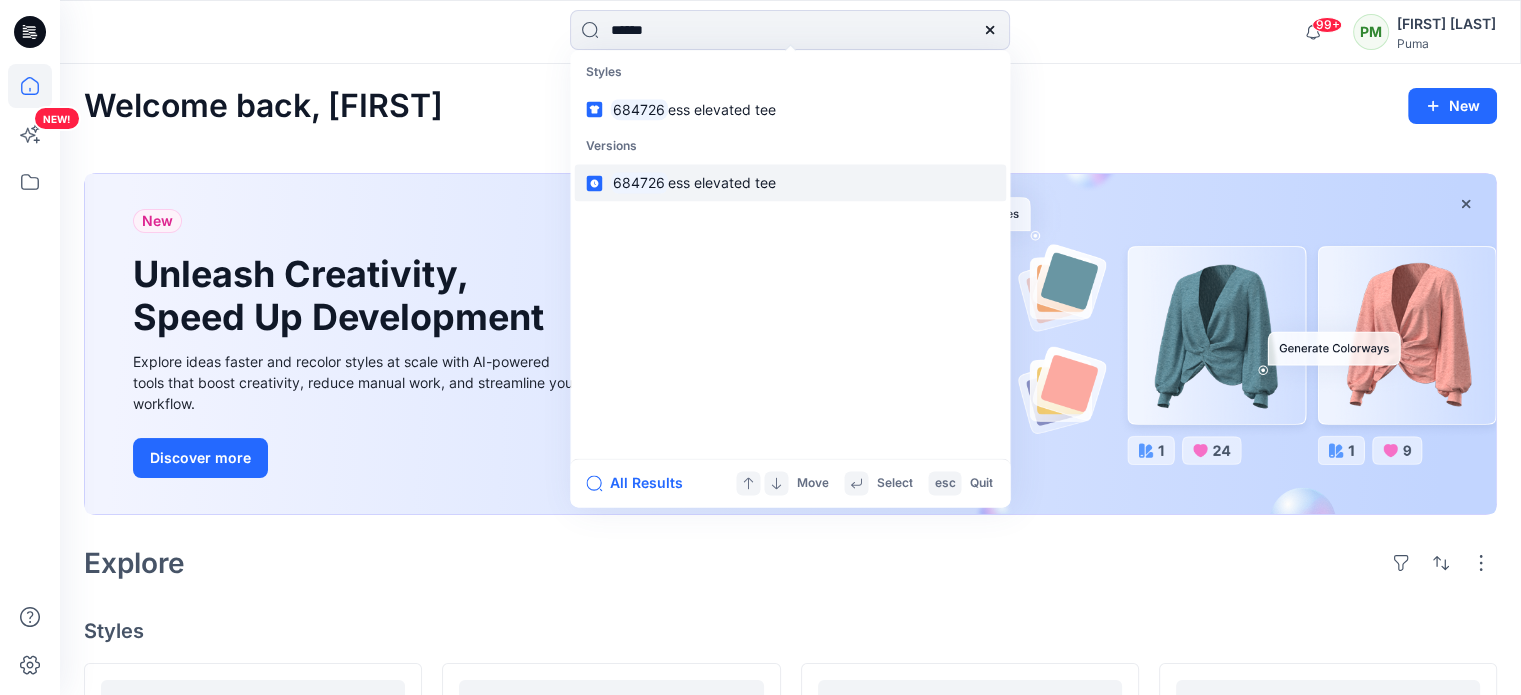 type on "******" 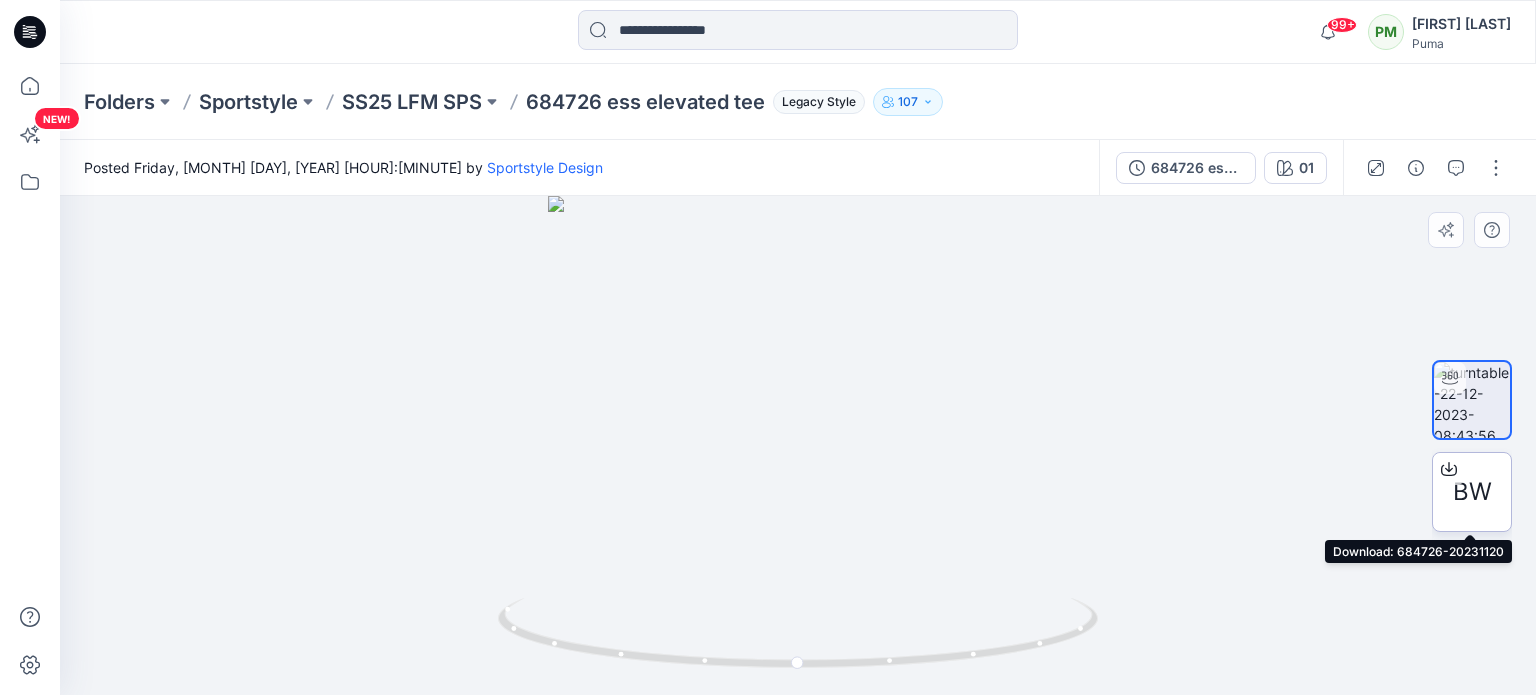 click 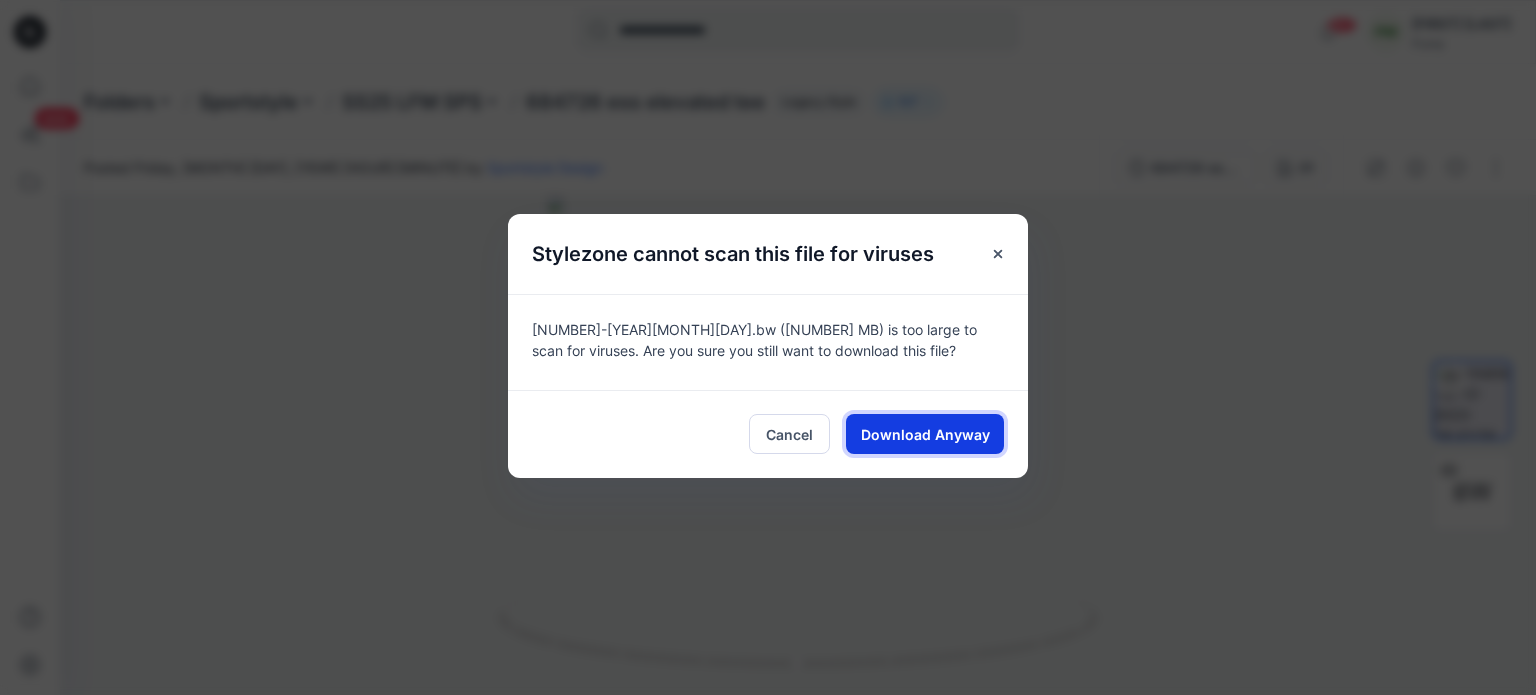 click on "Download Anyway" at bounding box center (925, 434) 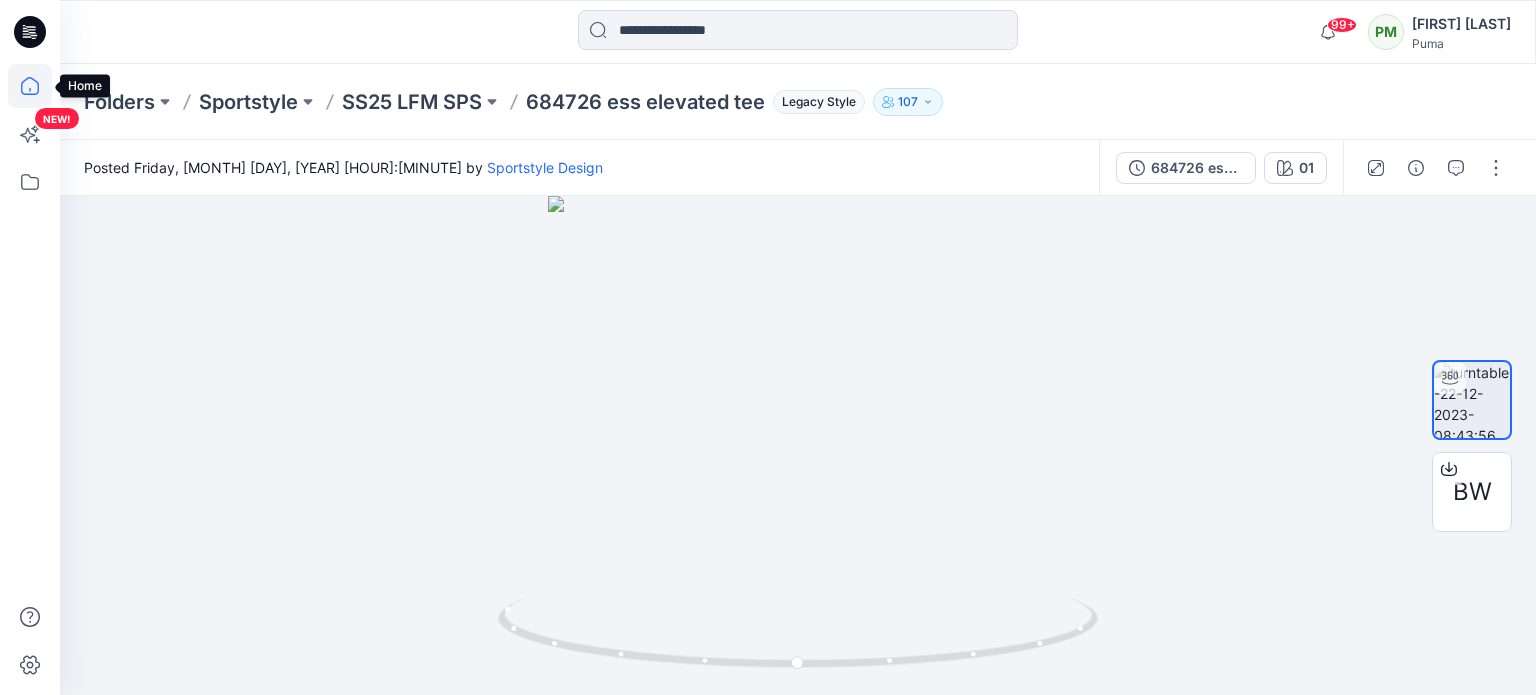 click 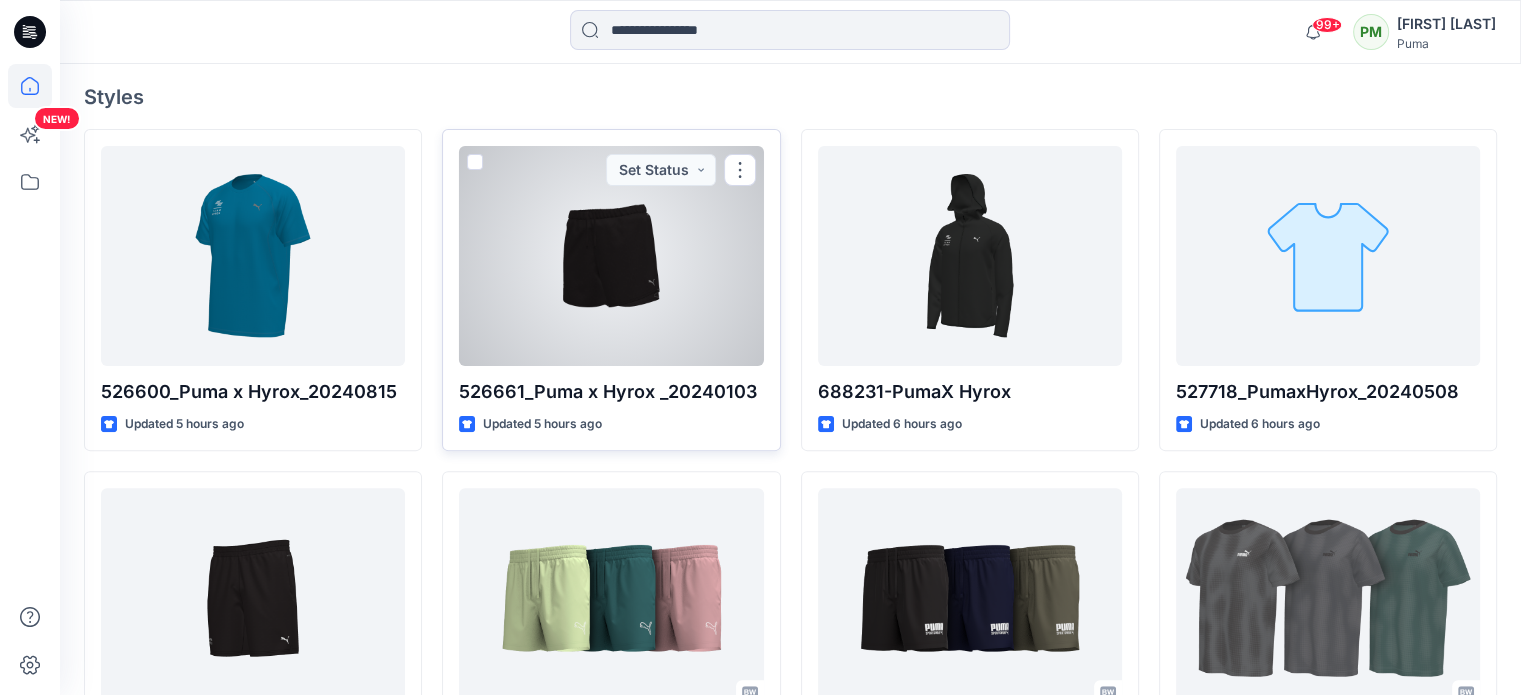 scroll, scrollTop: 500, scrollLeft: 0, axis: vertical 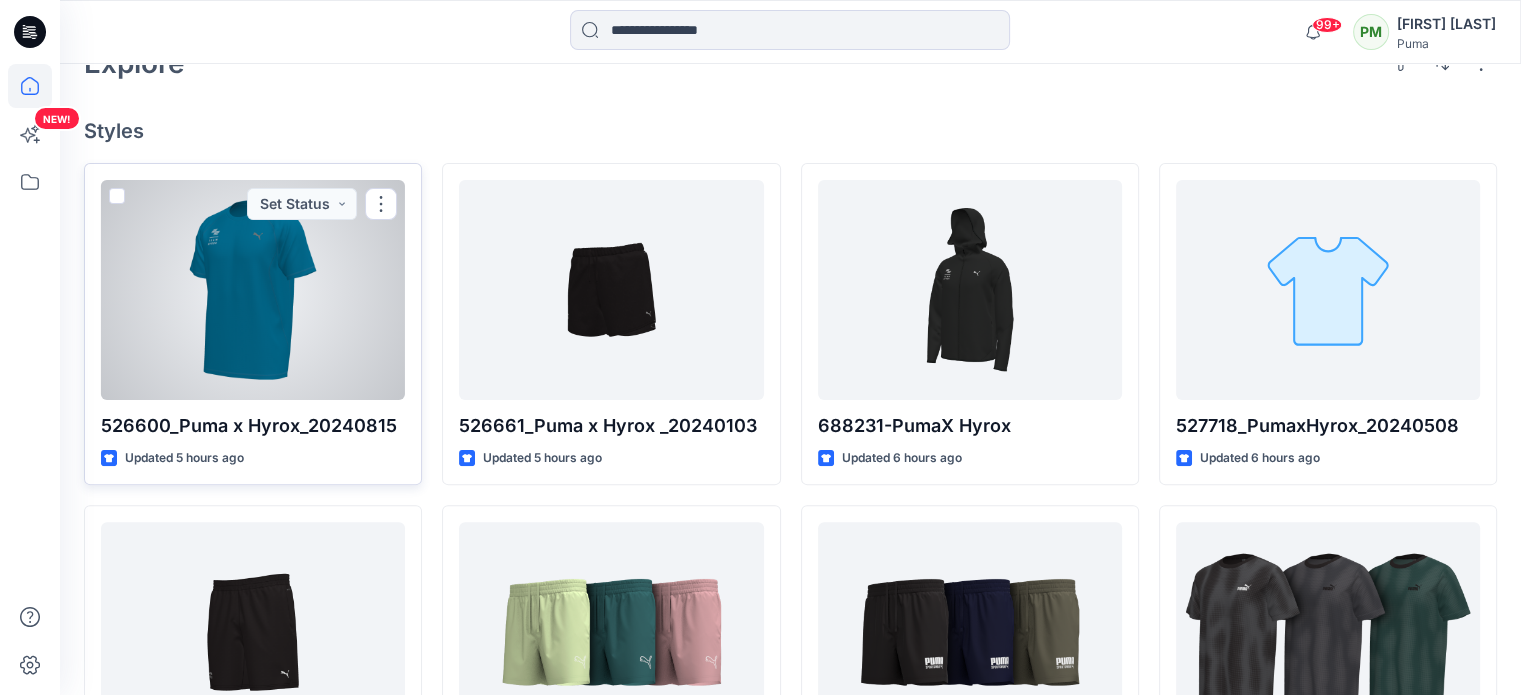 click at bounding box center [253, 290] 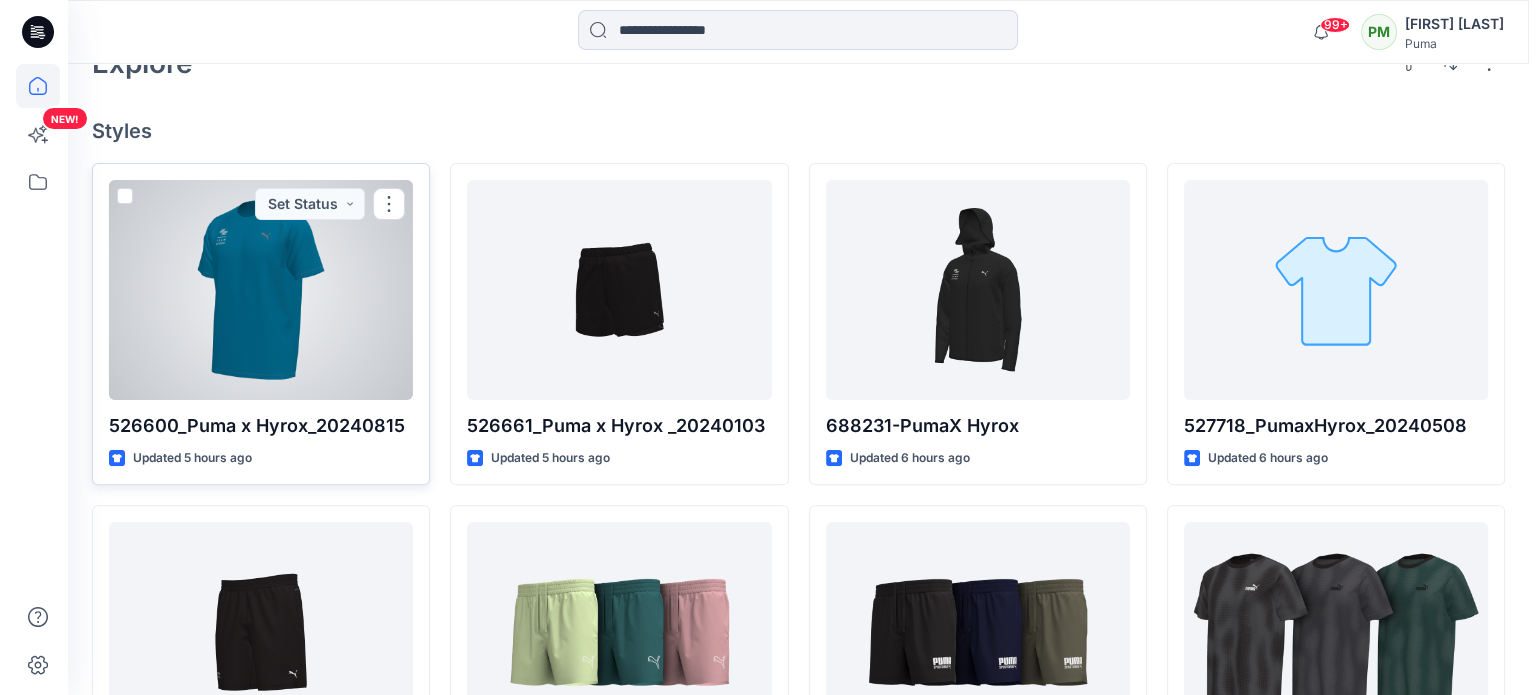 scroll, scrollTop: 0, scrollLeft: 0, axis: both 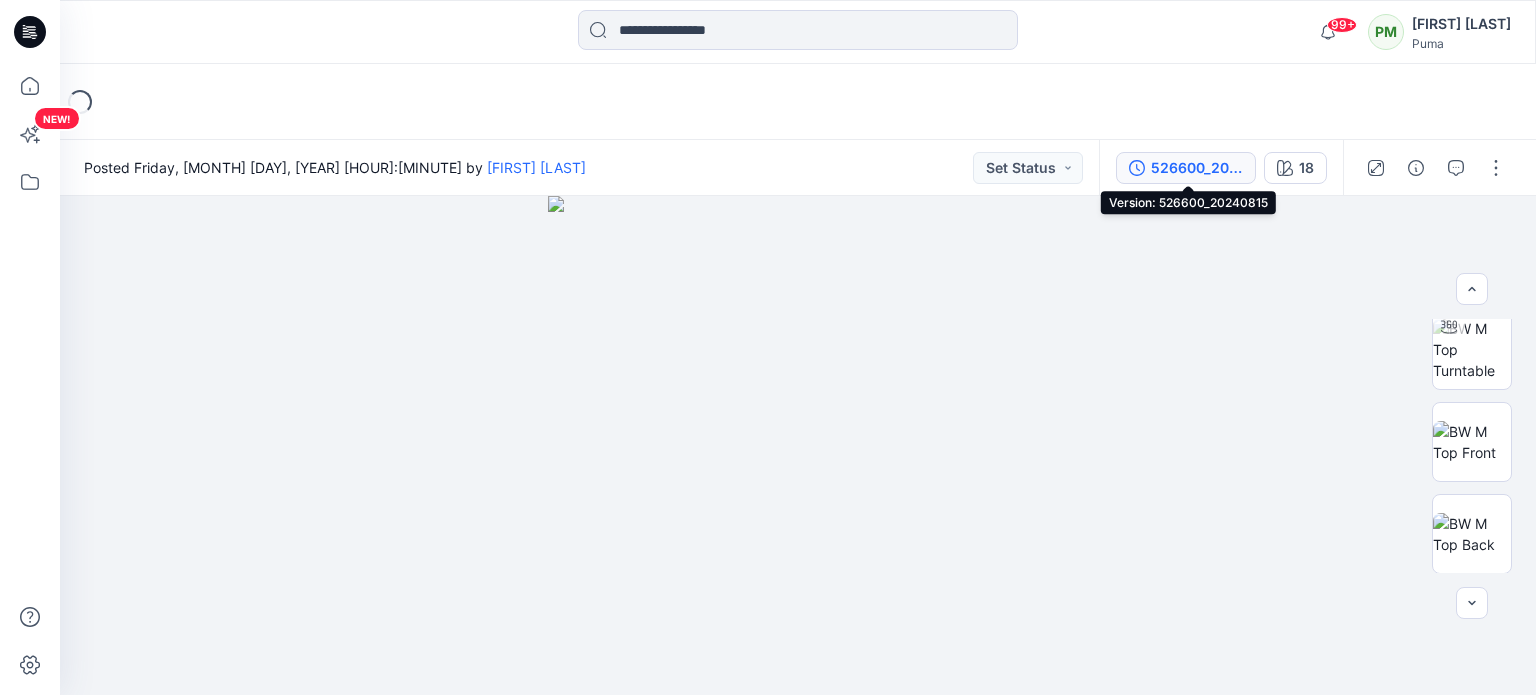 click on "526600_20240815" at bounding box center [1197, 168] 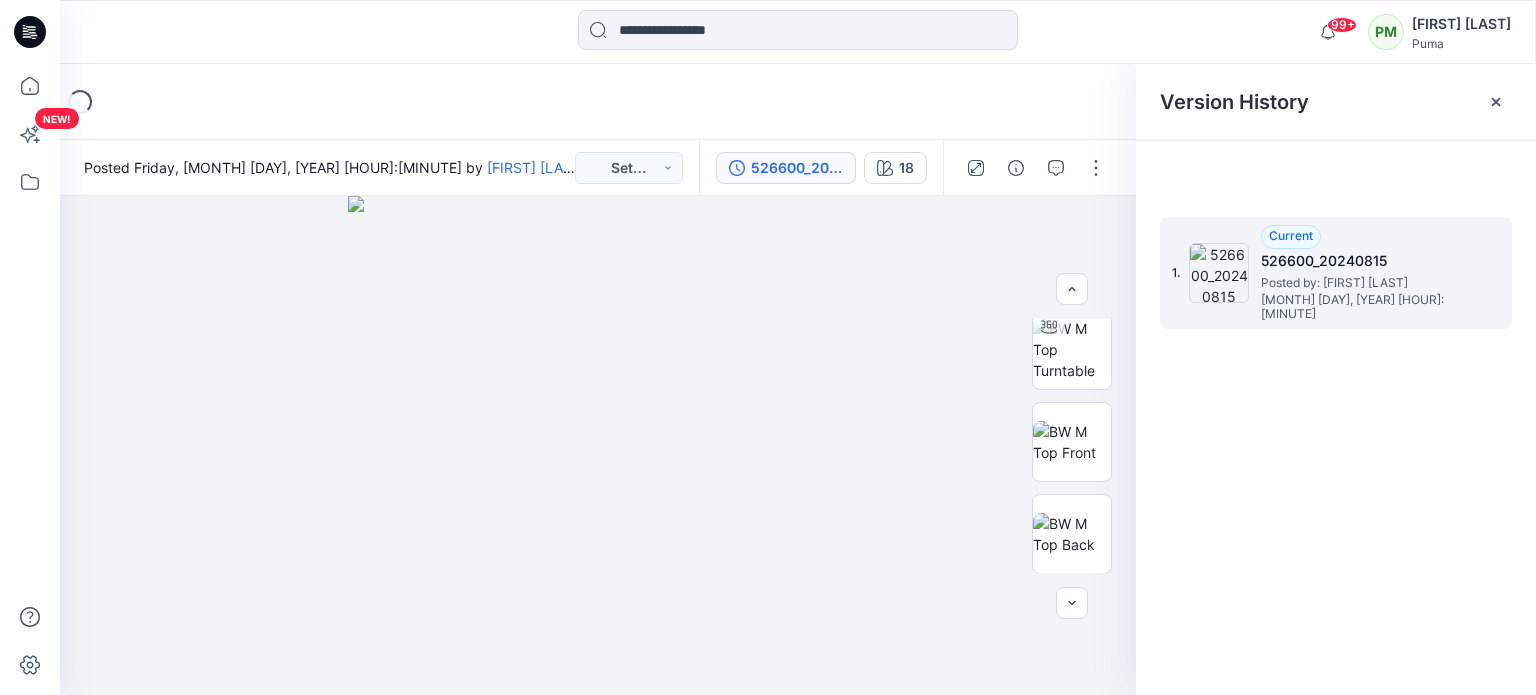 click on "Current" at bounding box center (1291, 235) 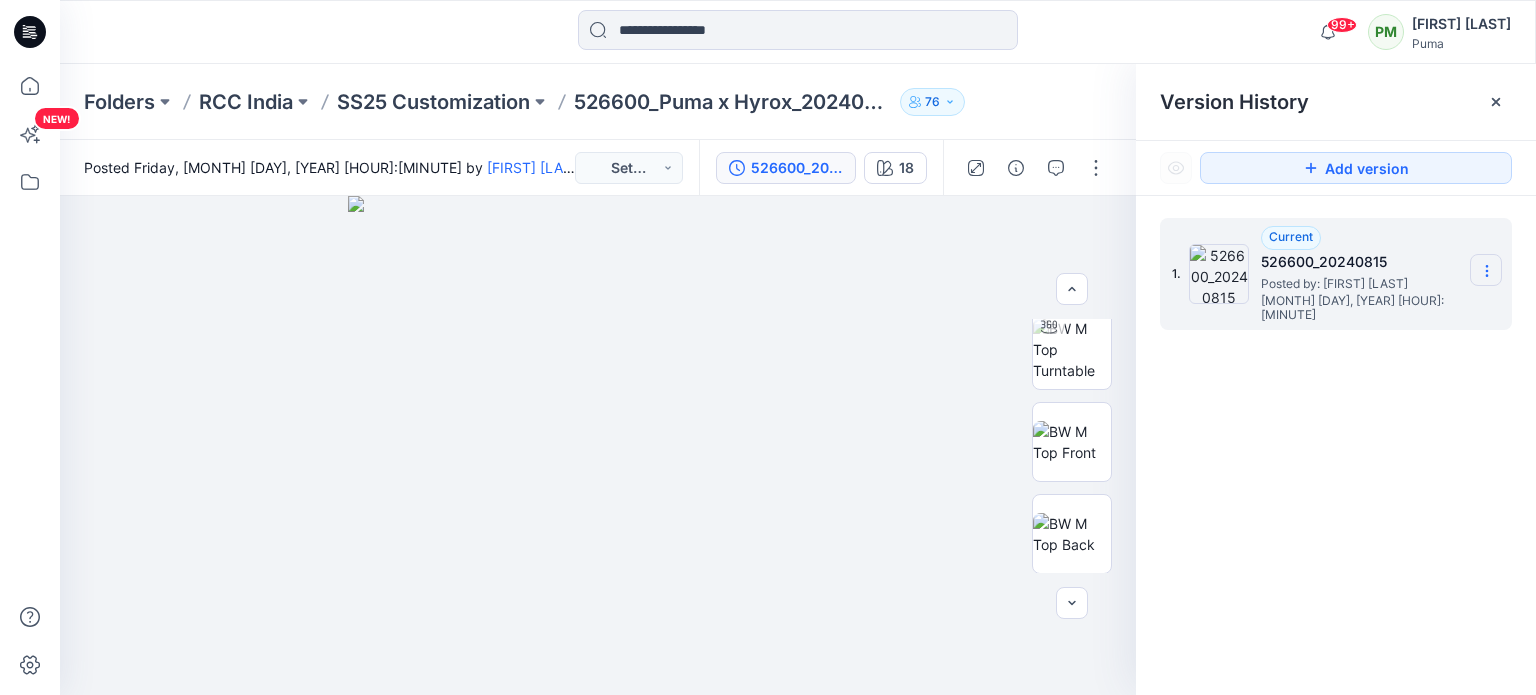 click at bounding box center [1486, 270] 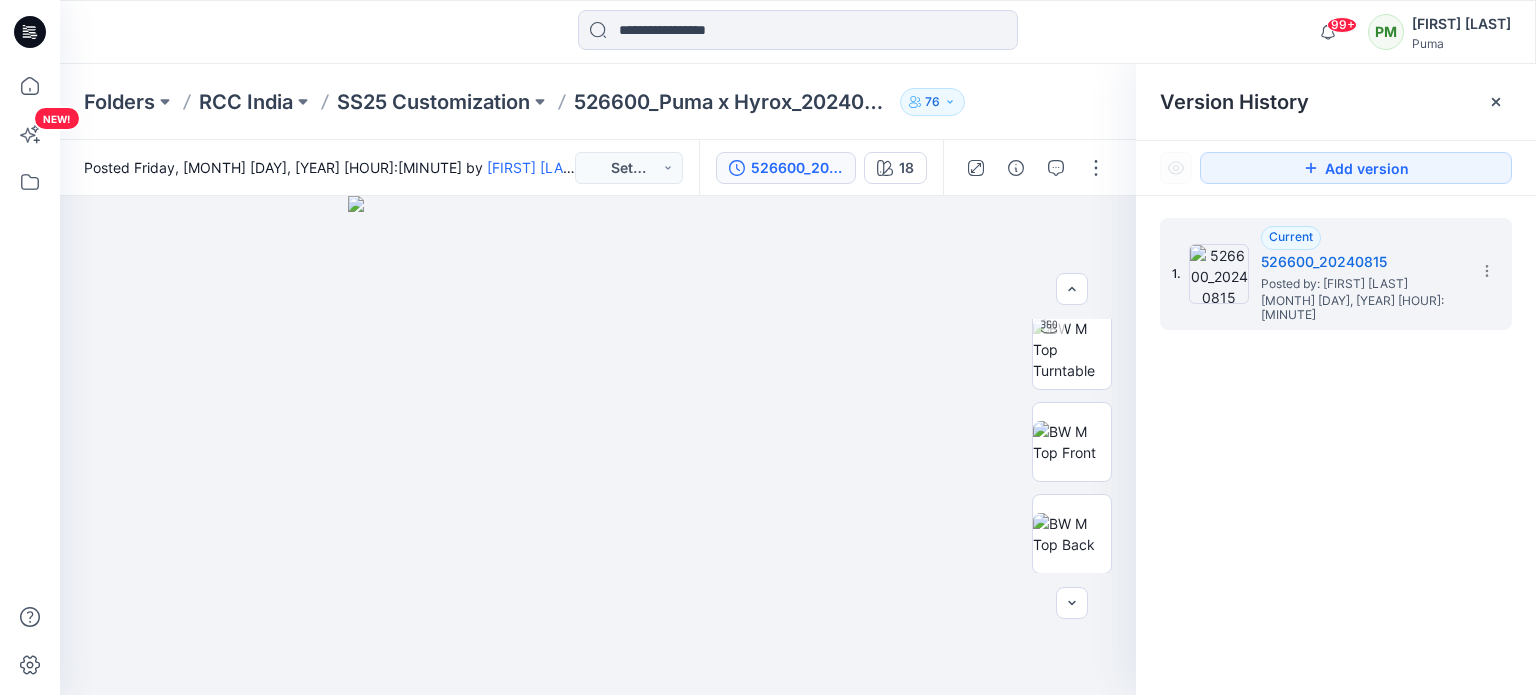 click on "1.   Current 526600_20240815 Posted by: Prasanna M August 08, 2025 15:07" at bounding box center (1336, 460) 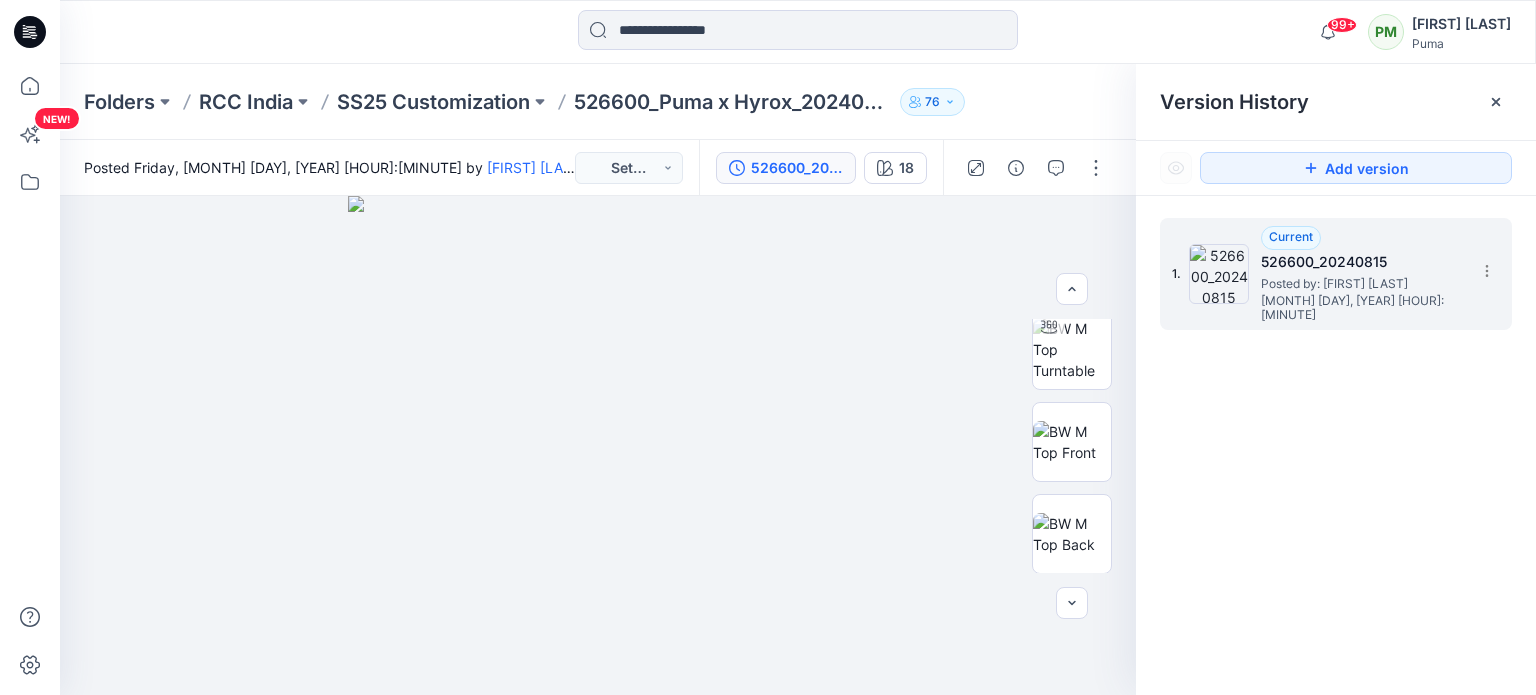 click on "526600_20240815" at bounding box center (1361, 262) 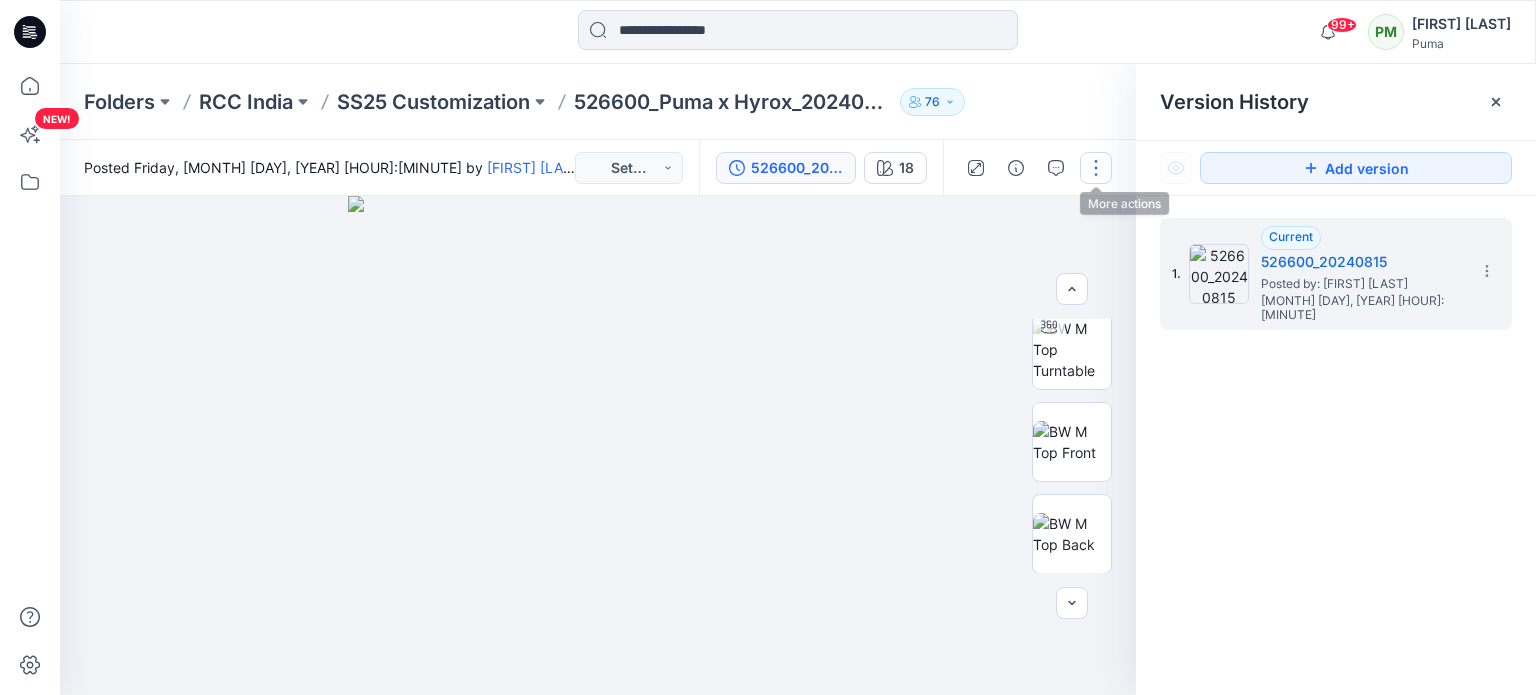 click at bounding box center (1096, 168) 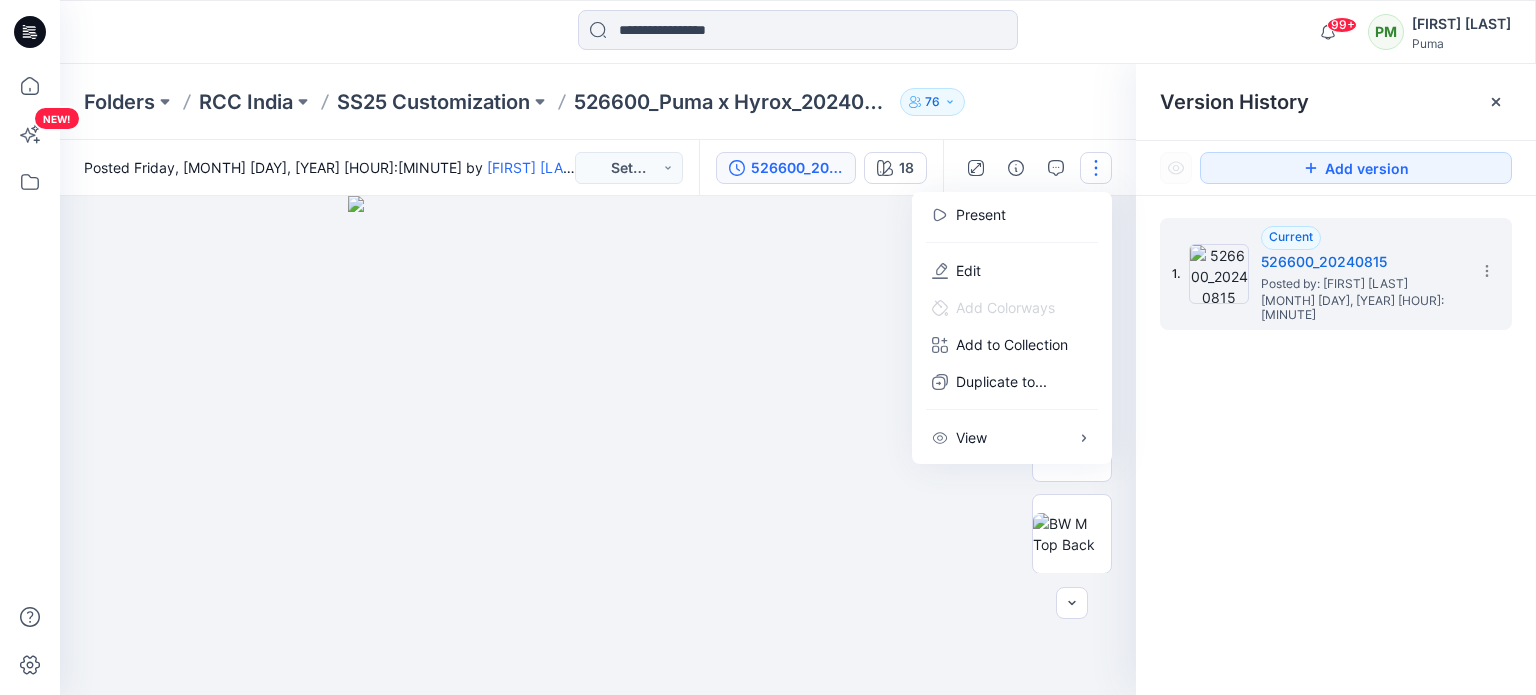 click at bounding box center [1096, 168] 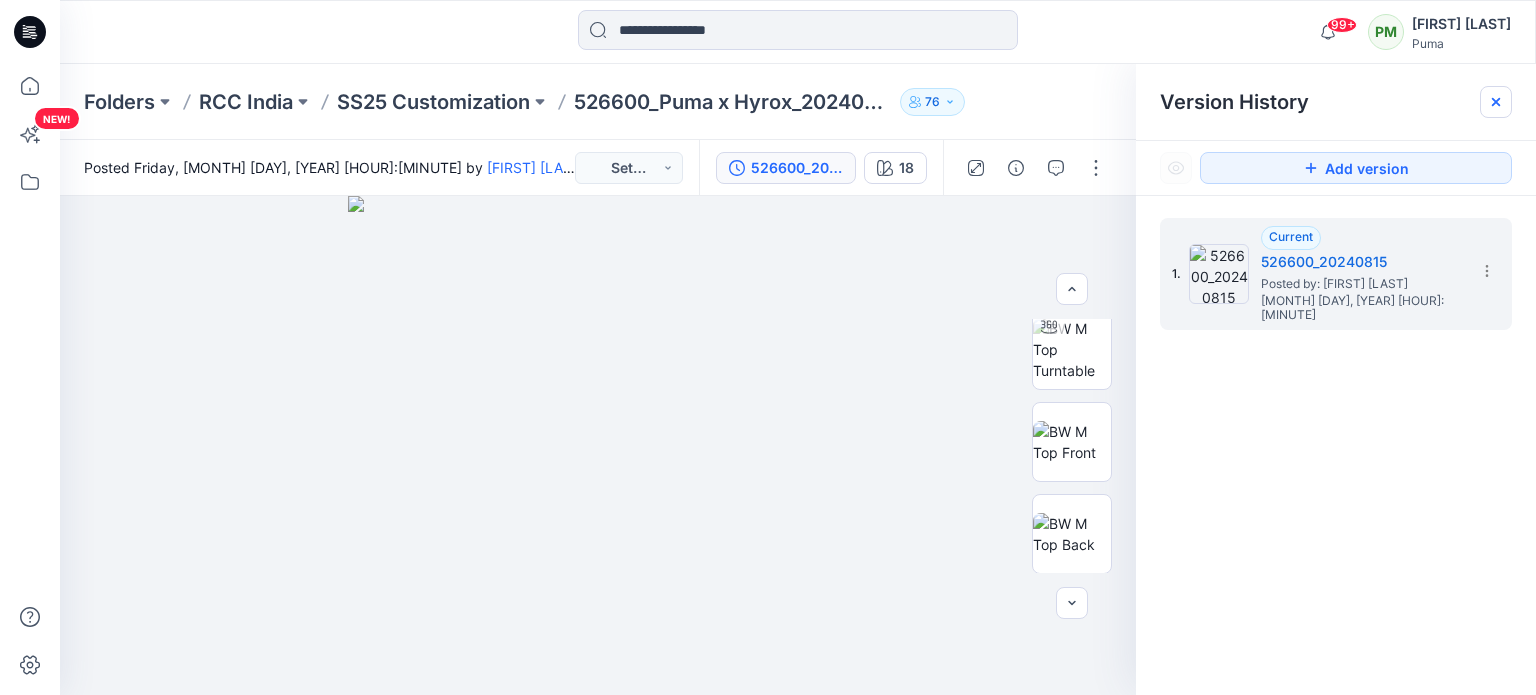 click 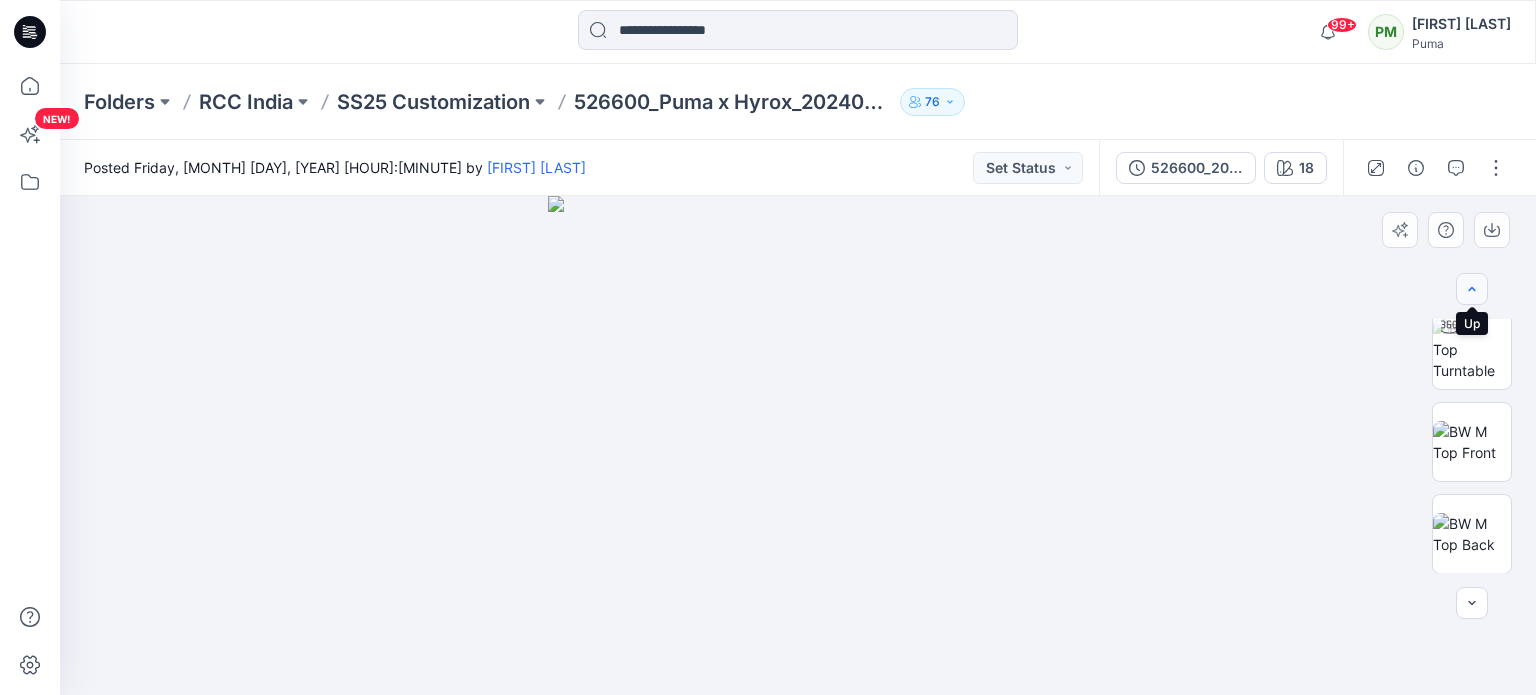 click 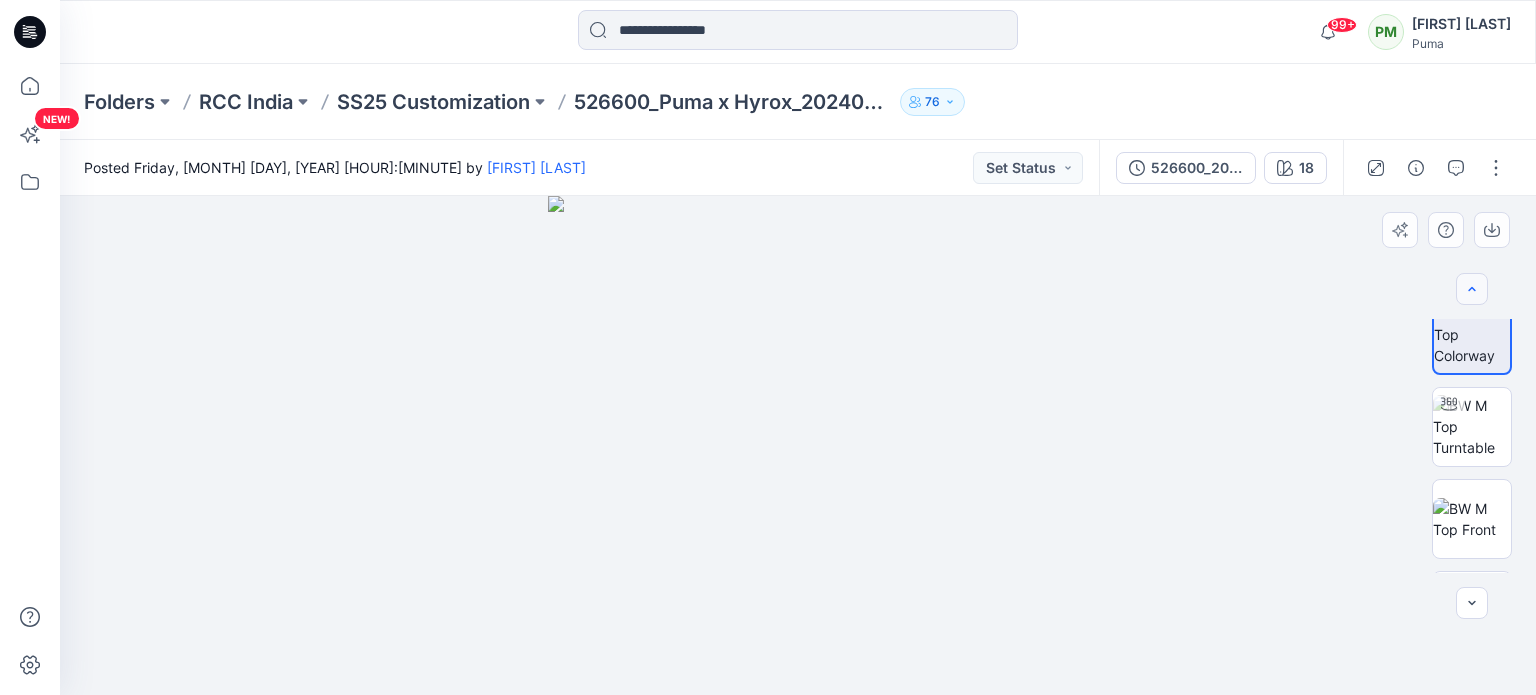 click 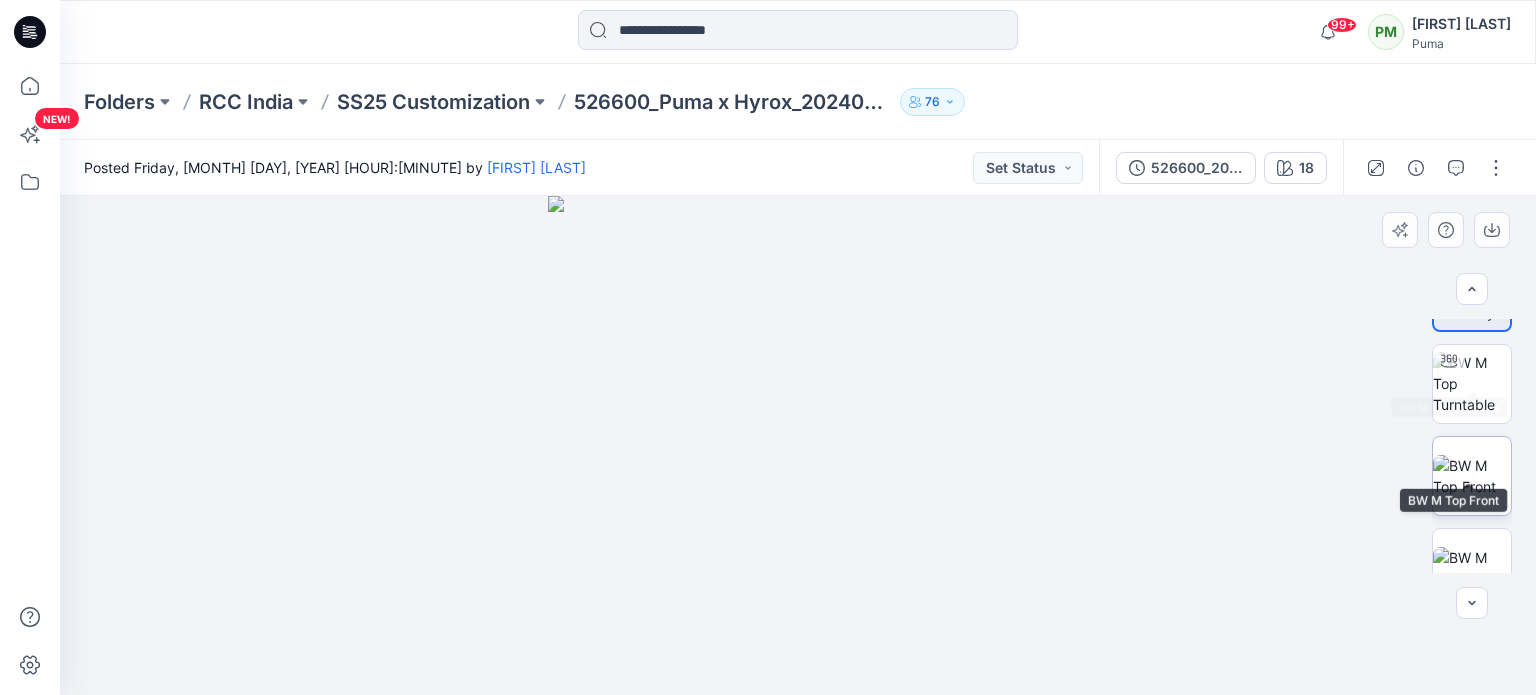 scroll, scrollTop: 101, scrollLeft: 0, axis: vertical 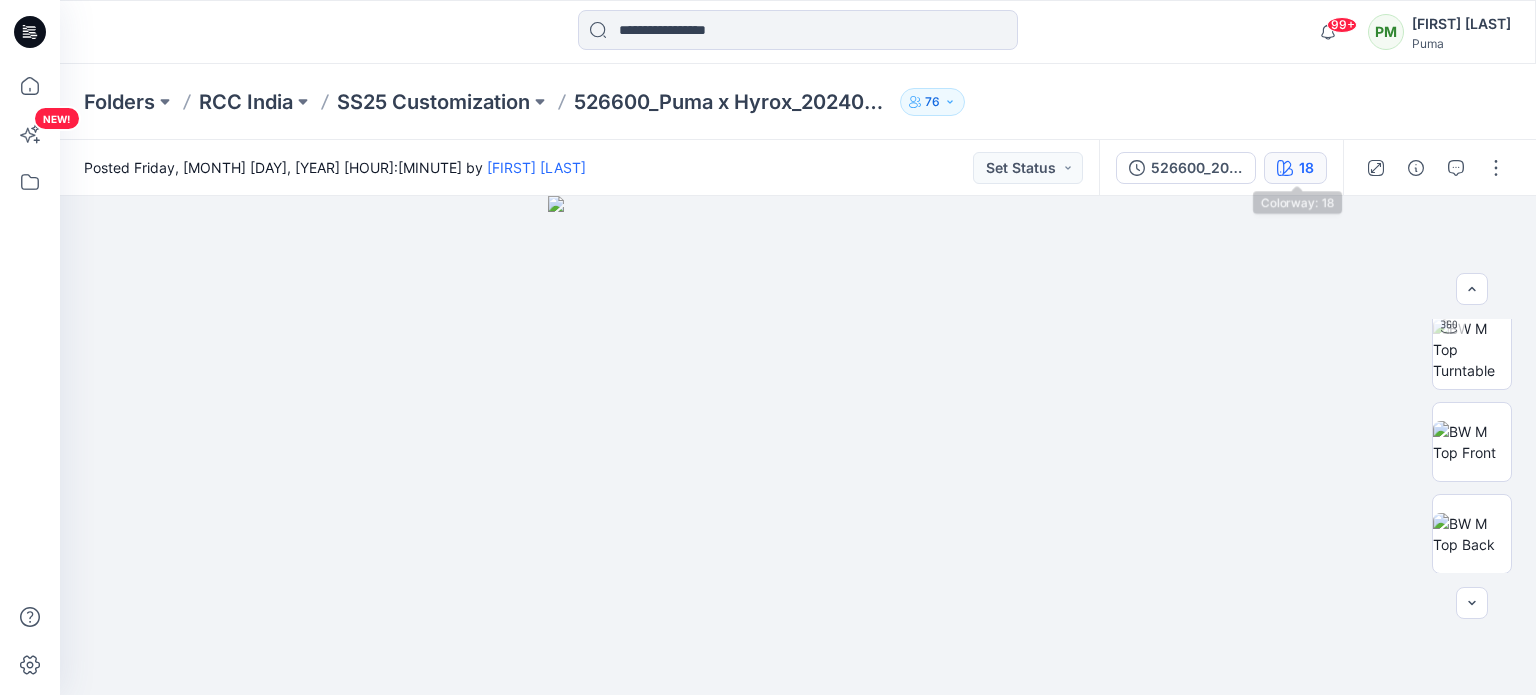 click on "18" at bounding box center (1295, 168) 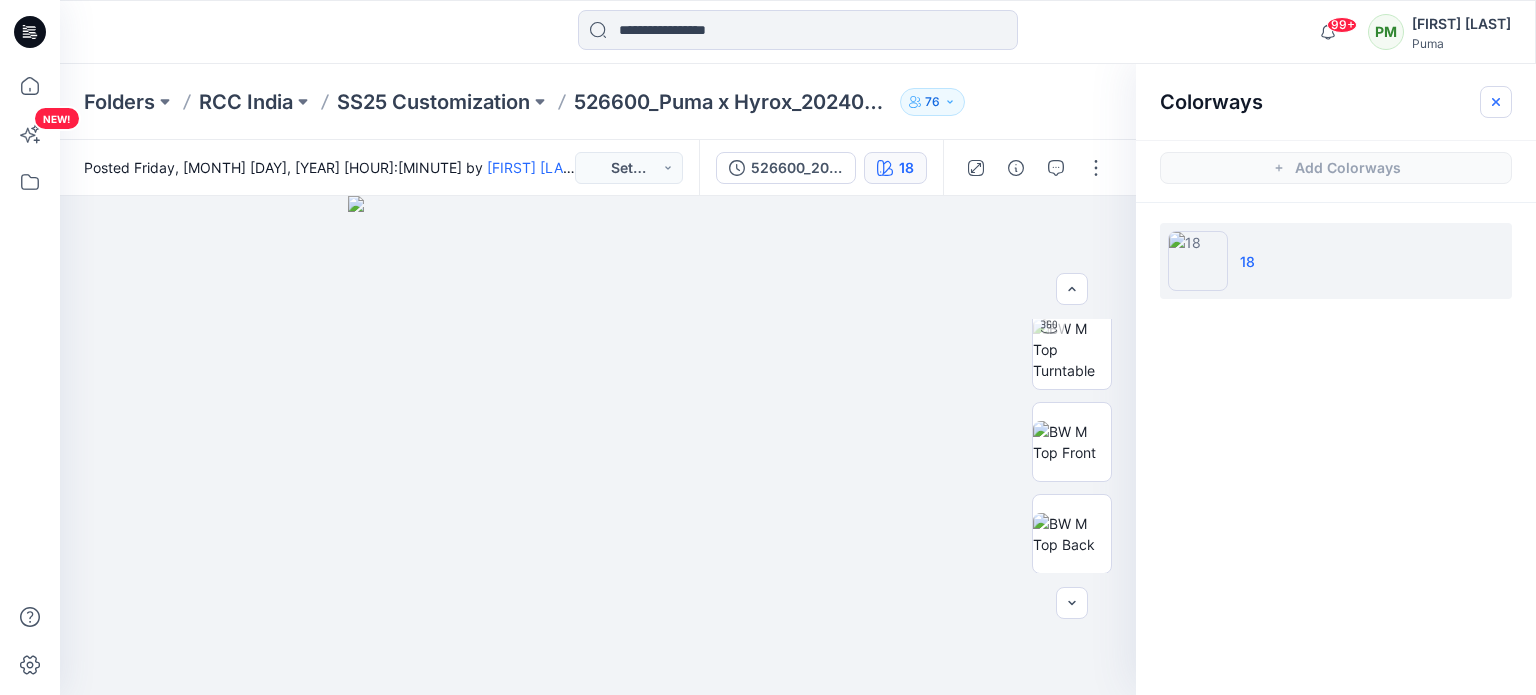 click 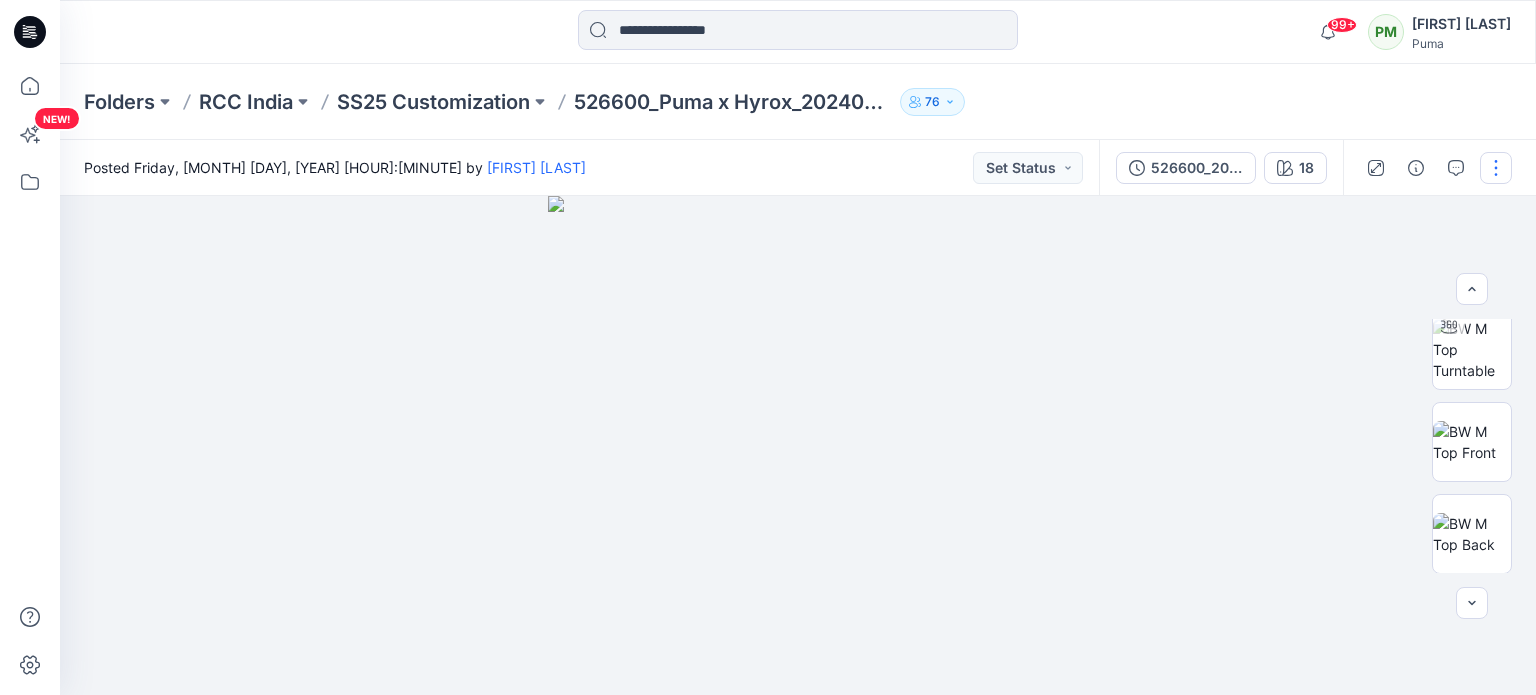 click at bounding box center (1496, 168) 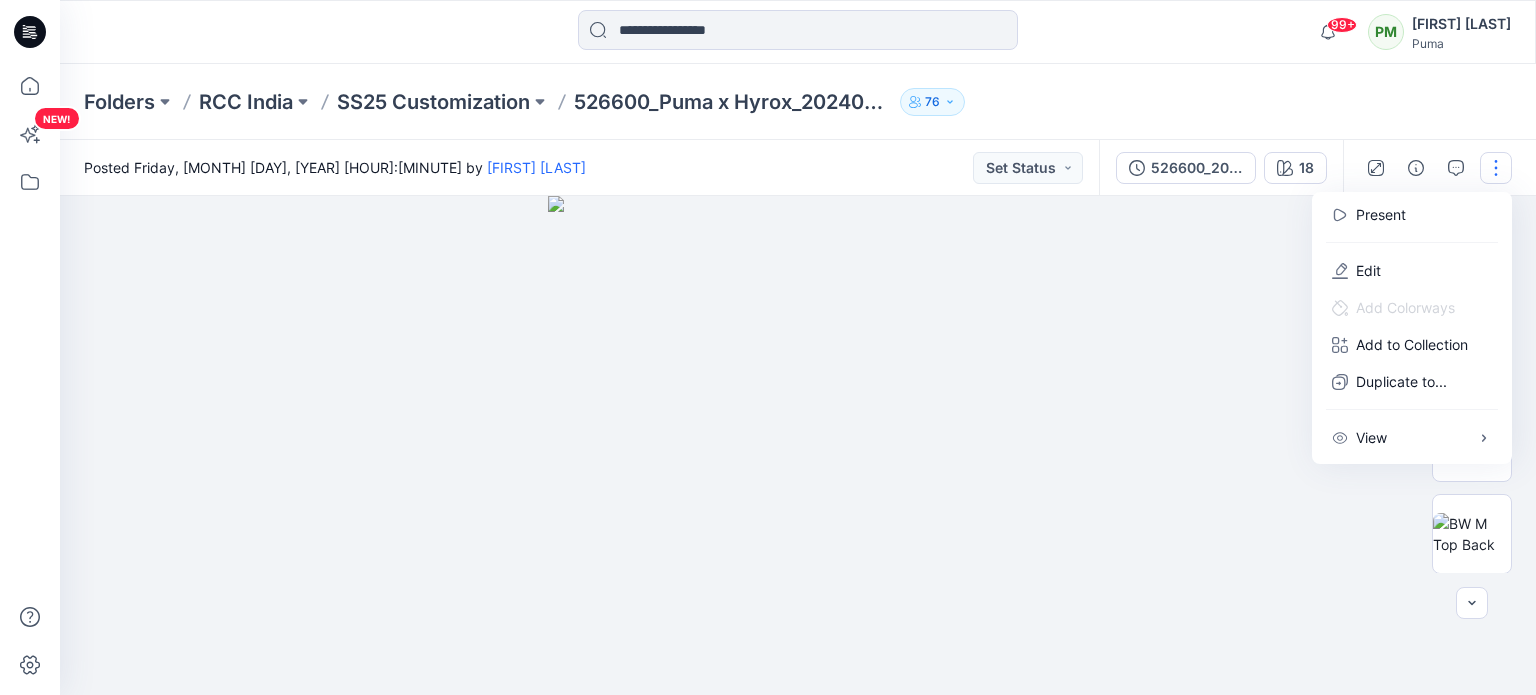 click at bounding box center [1496, 168] 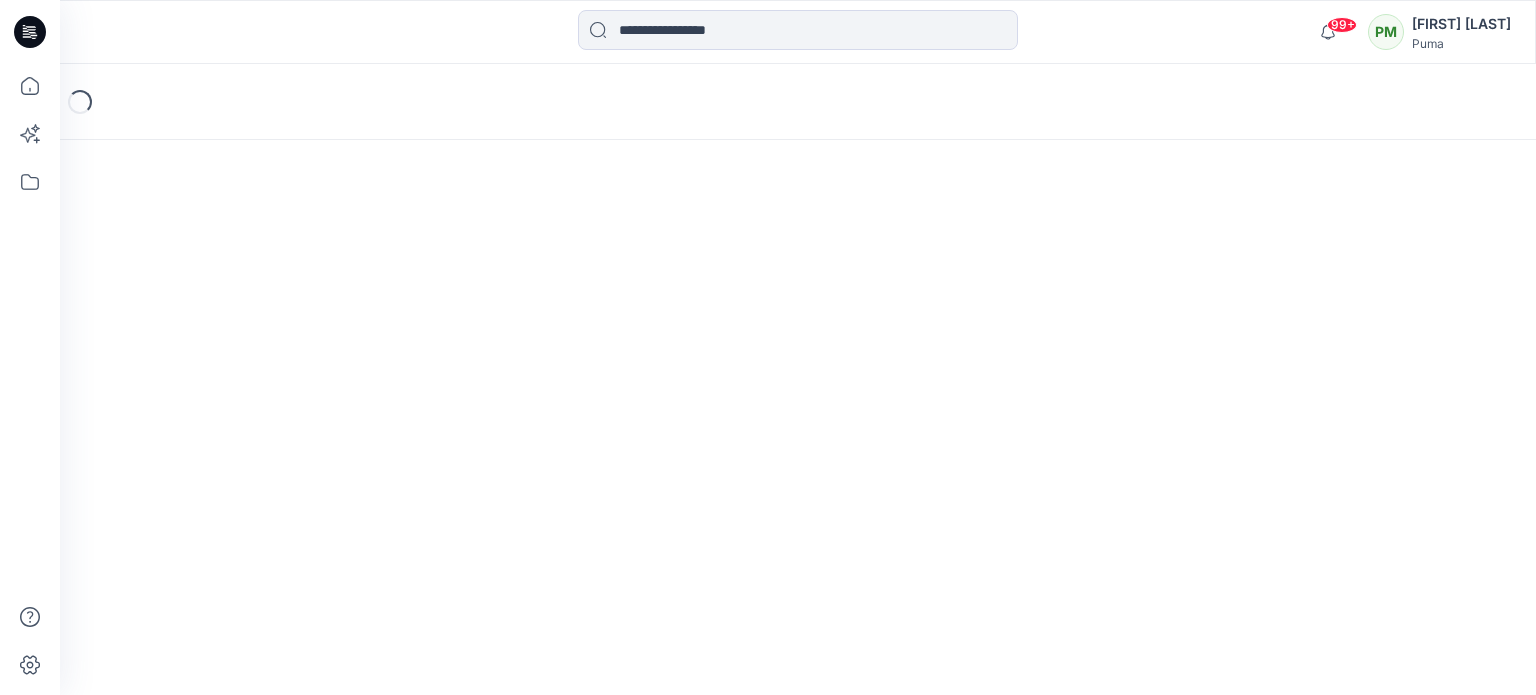 scroll, scrollTop: 0, scrollLeft: 0, axis: both 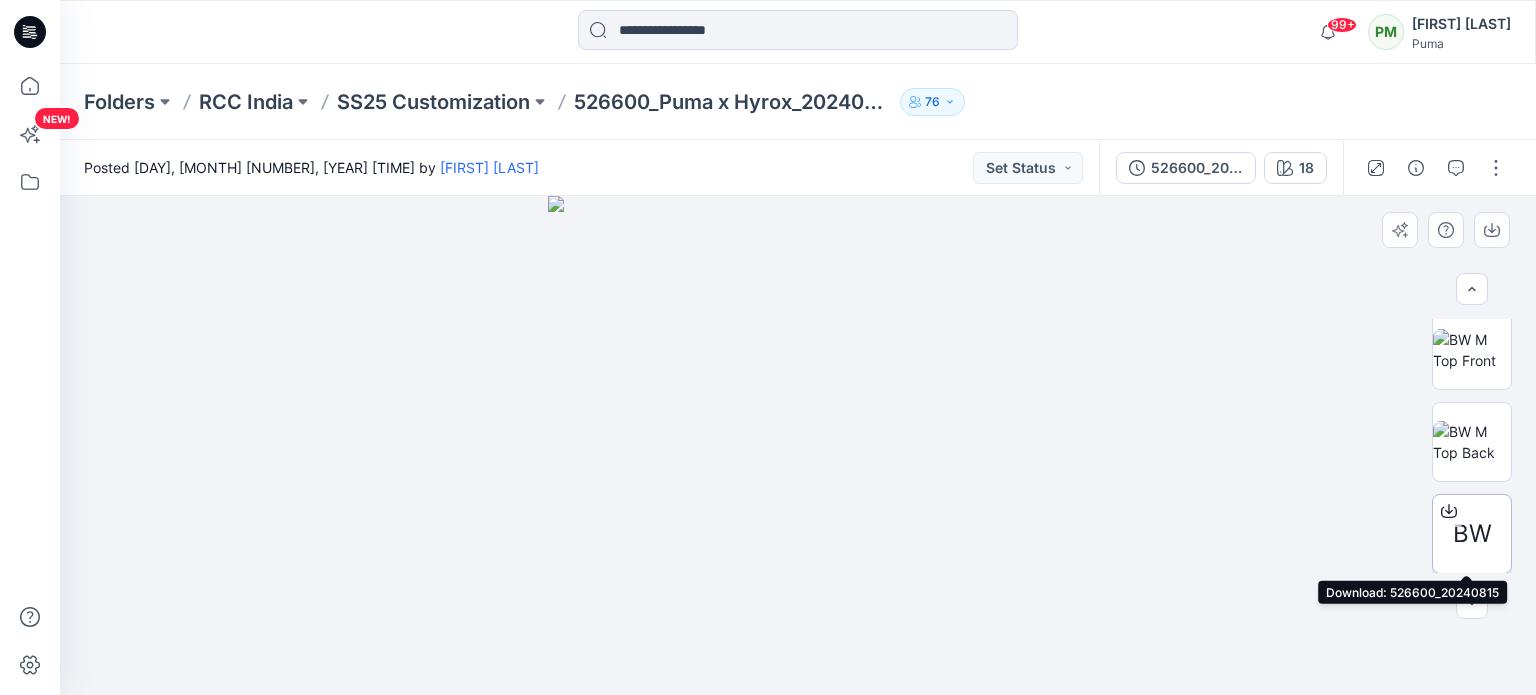 click 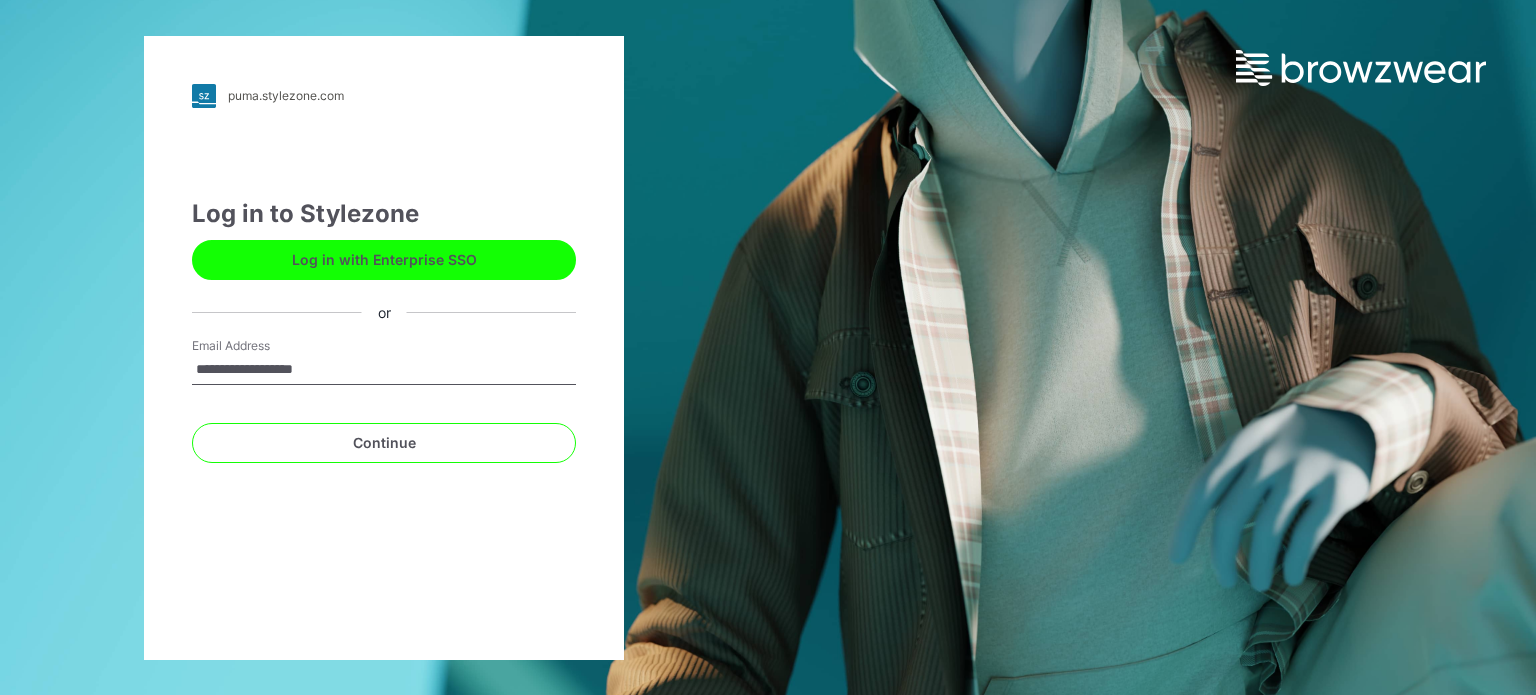 scroll, scrollTop: 0, scrollLeft: 0, axis: both 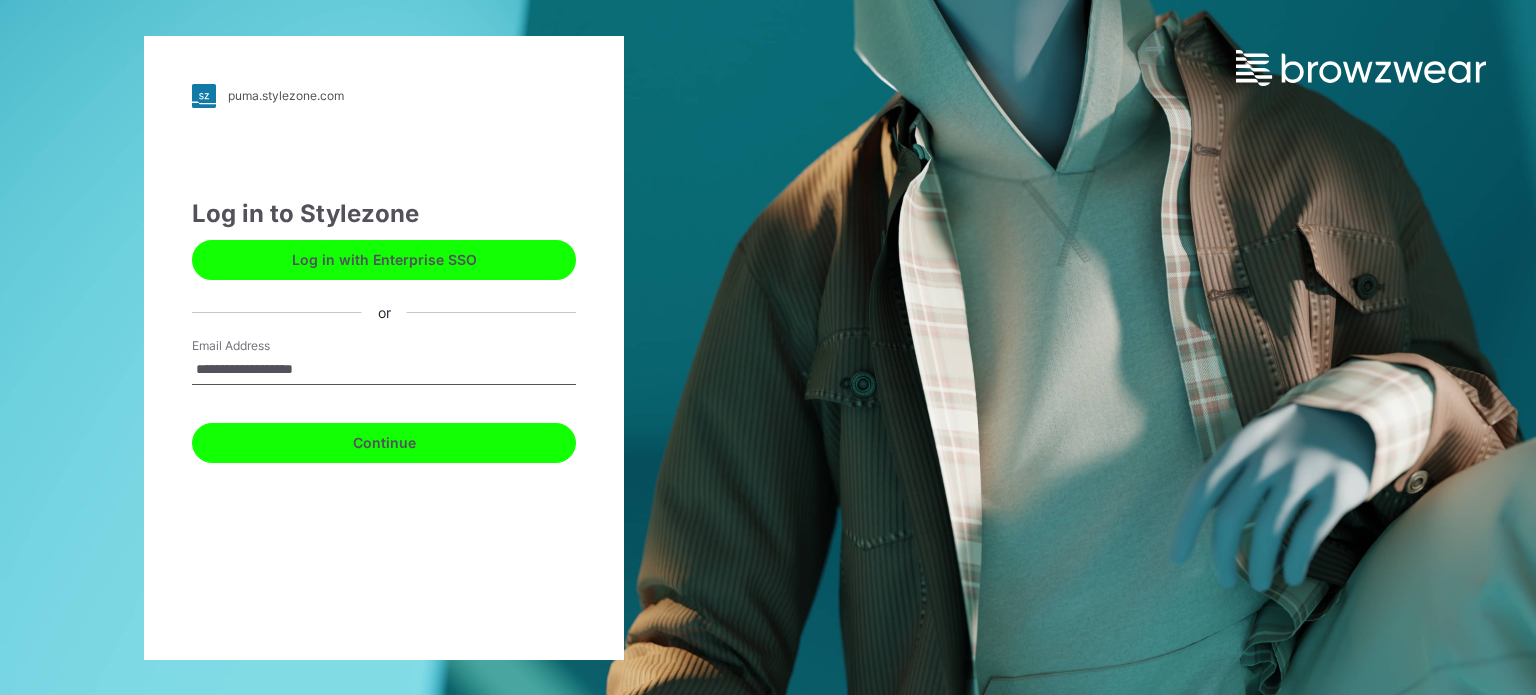 click on "Continue" at bounding box center (384, 443) 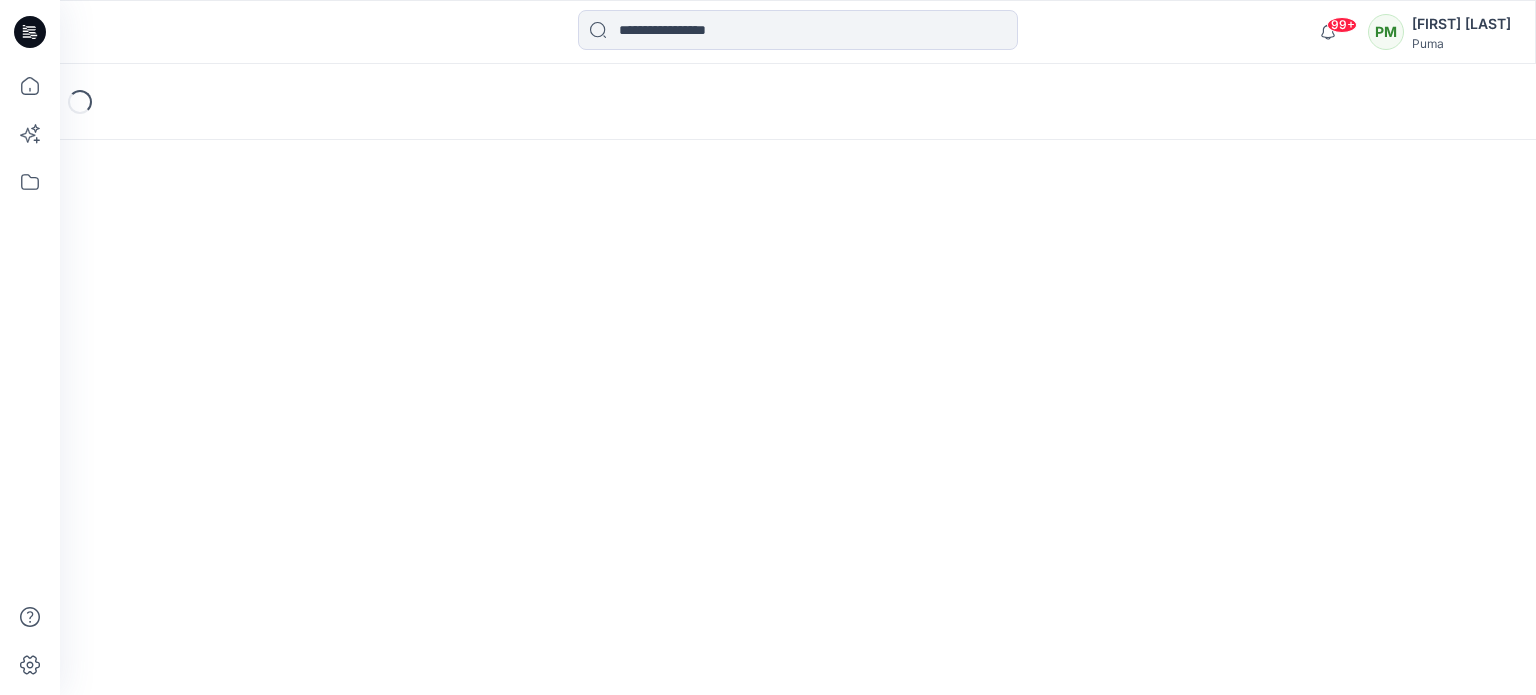 scroll, scrollTop: 0, scrollLeft: 0, axis: both 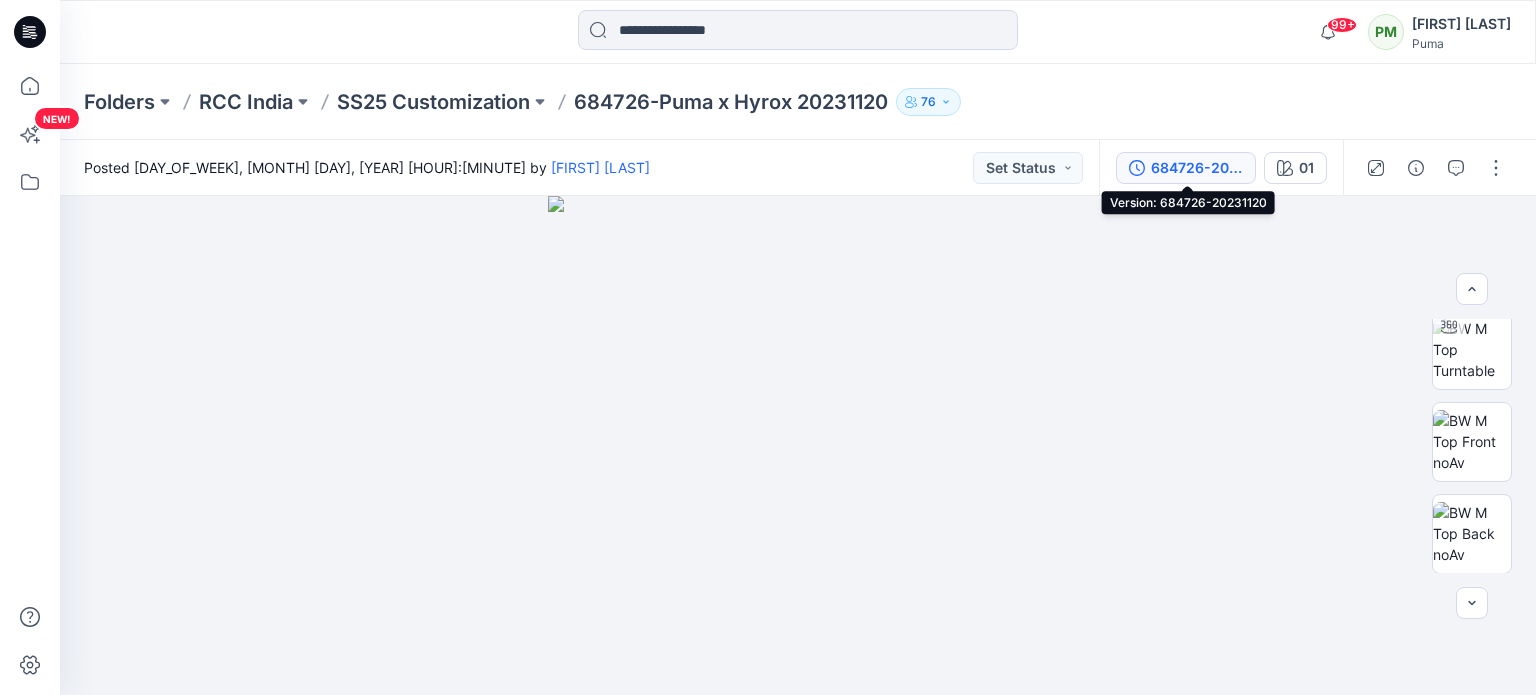 click on "684726-20231120" at bounding box center (1197, 168) 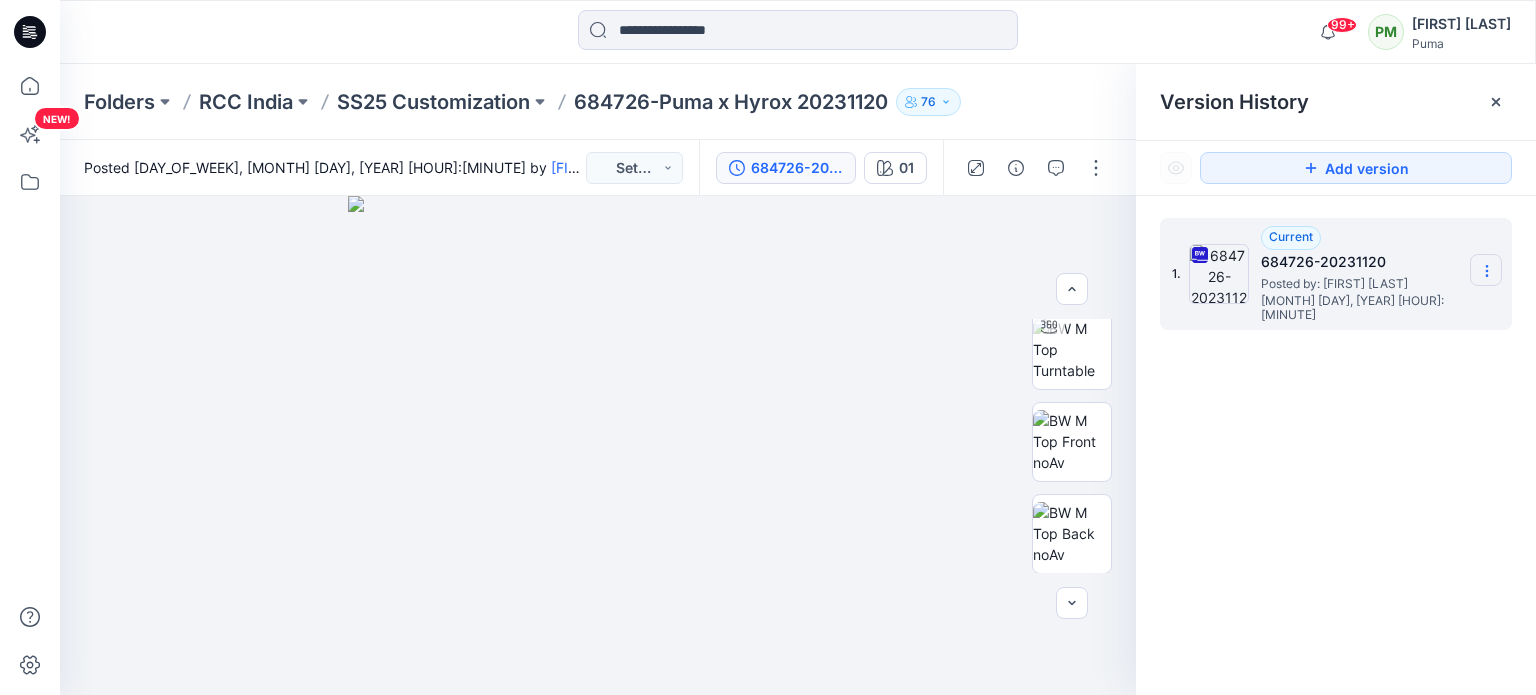 click 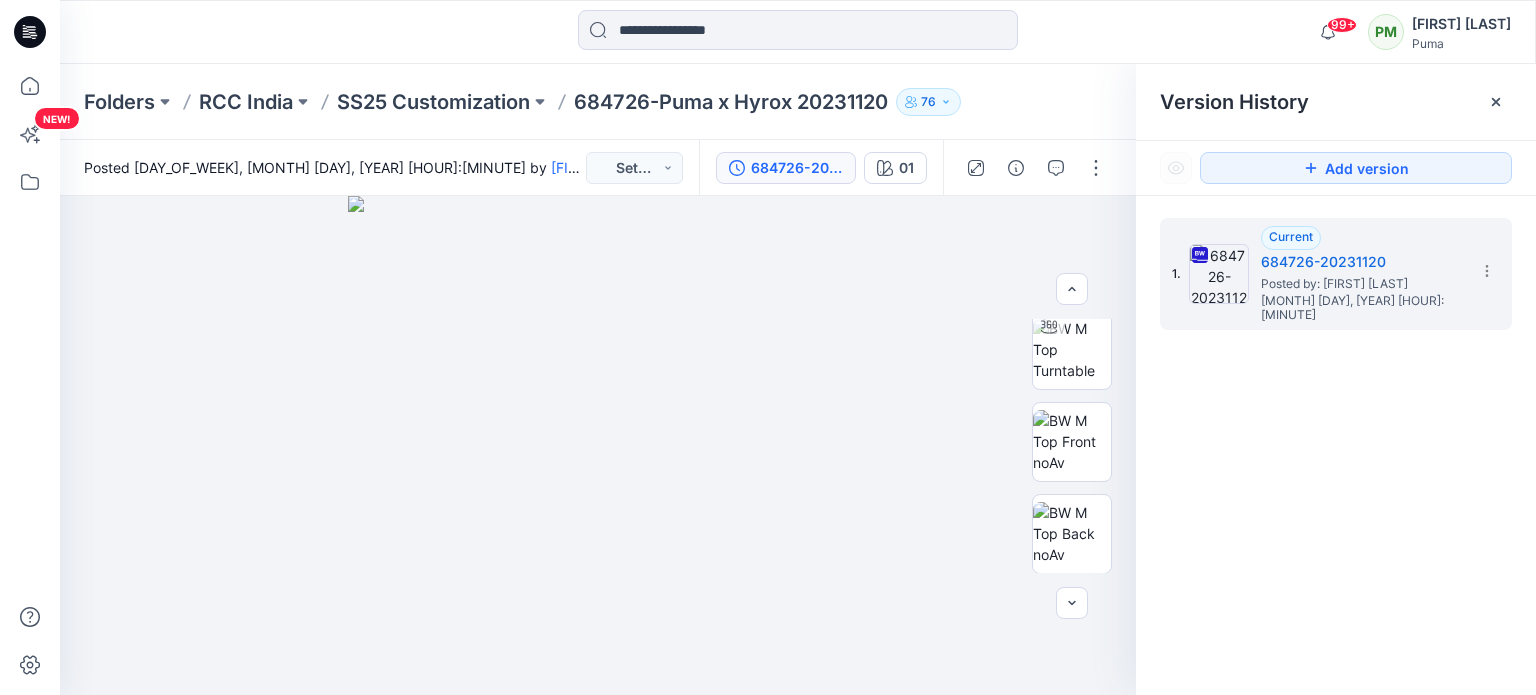 click on "Folders RCC India SS25 Customization 684726-Puma x Hyrox 20231120 76" at bounding box center (720, 102) 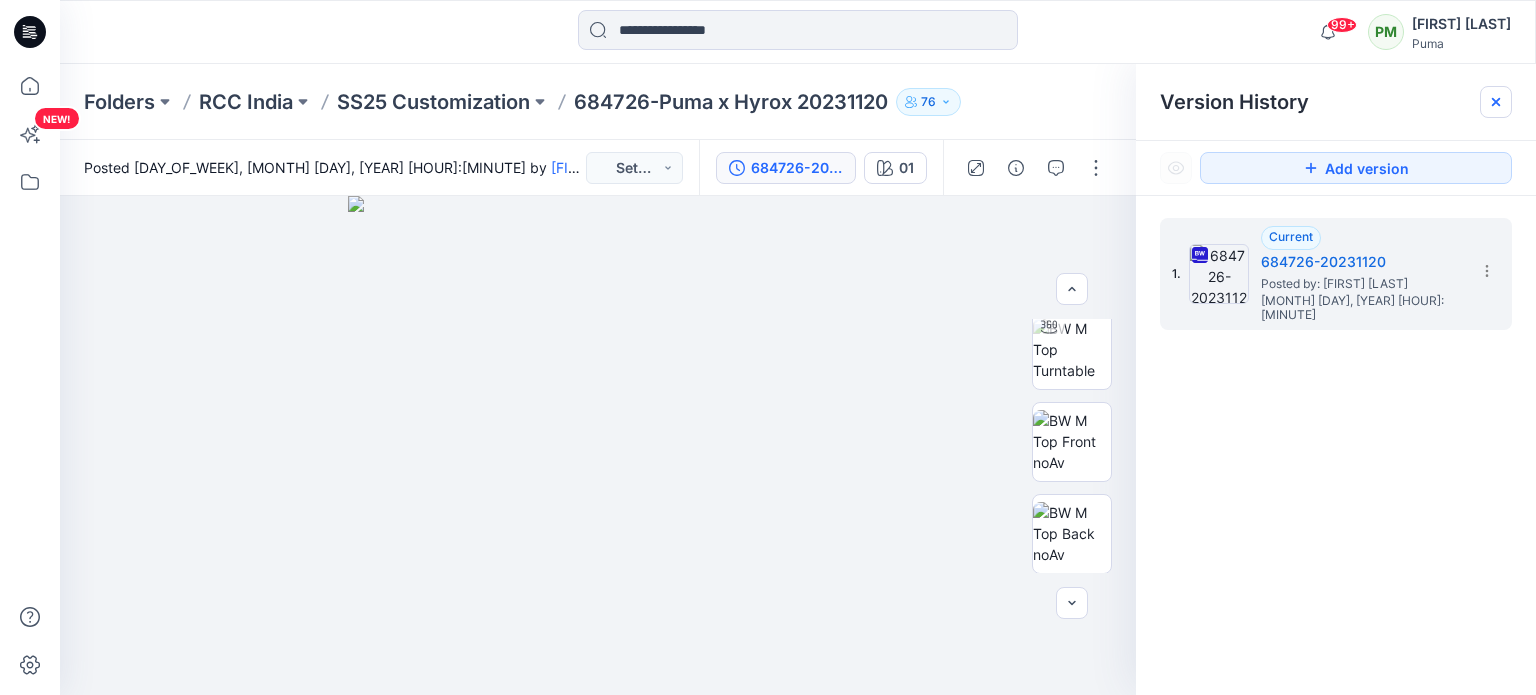 click 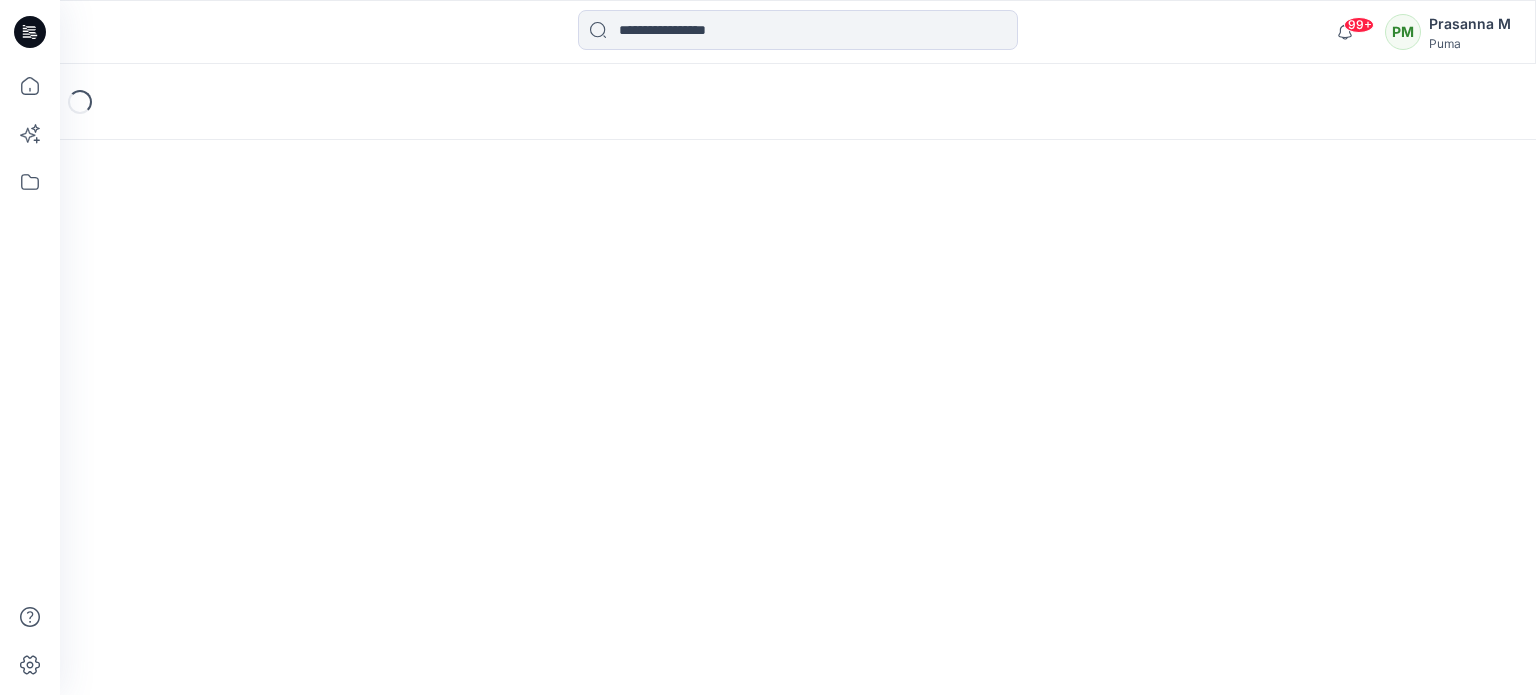 scroll, scrollTop: 0, scrollLeft: 0, axis: both 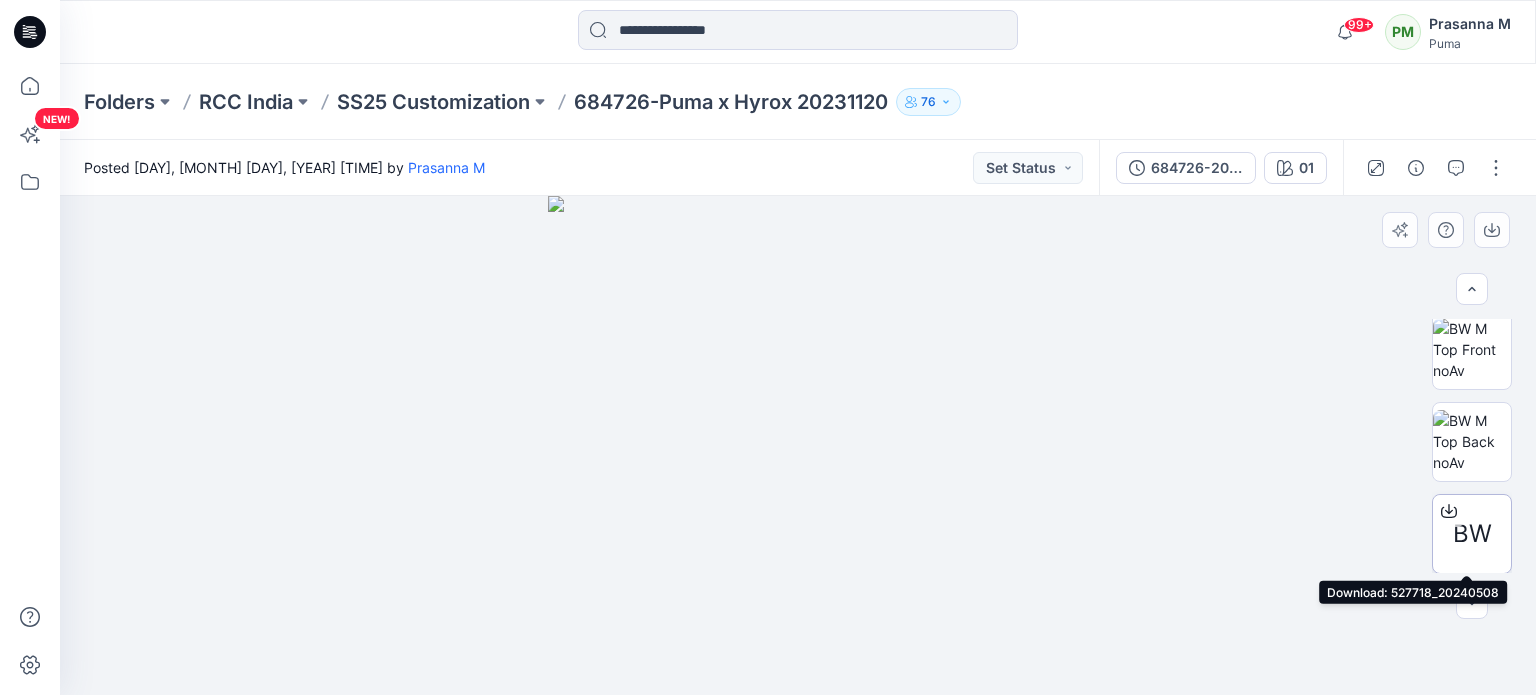 click 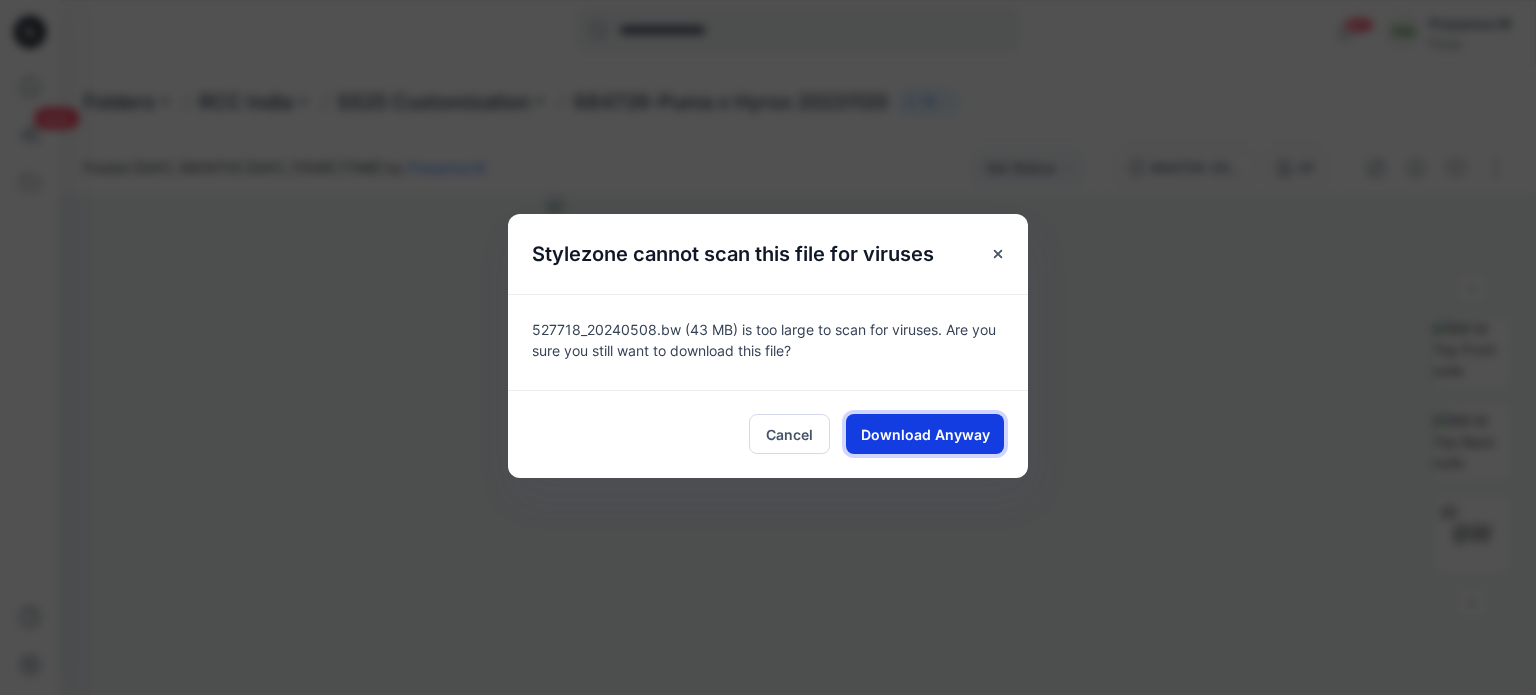 click on "Download Anyway" at bounding box center (925, 434) 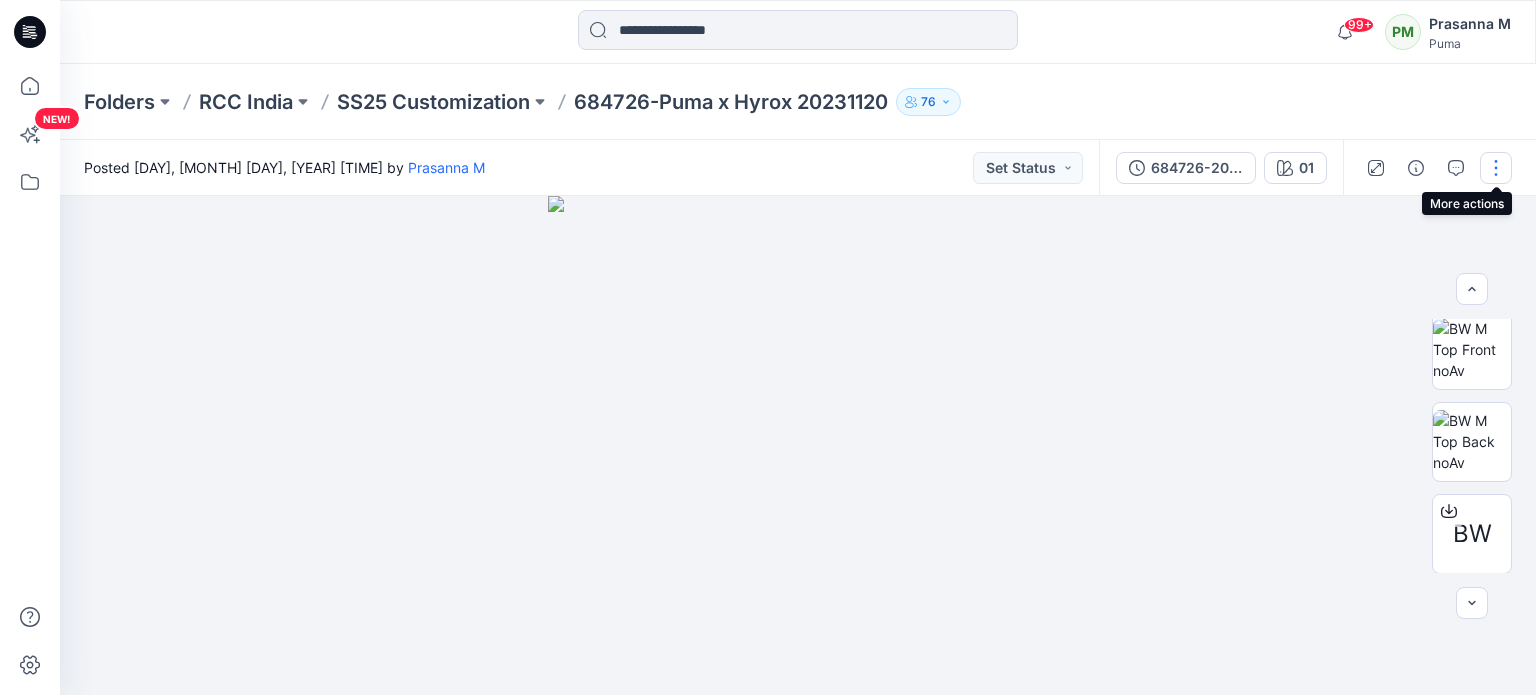 click at bounding box center (1496, 168) 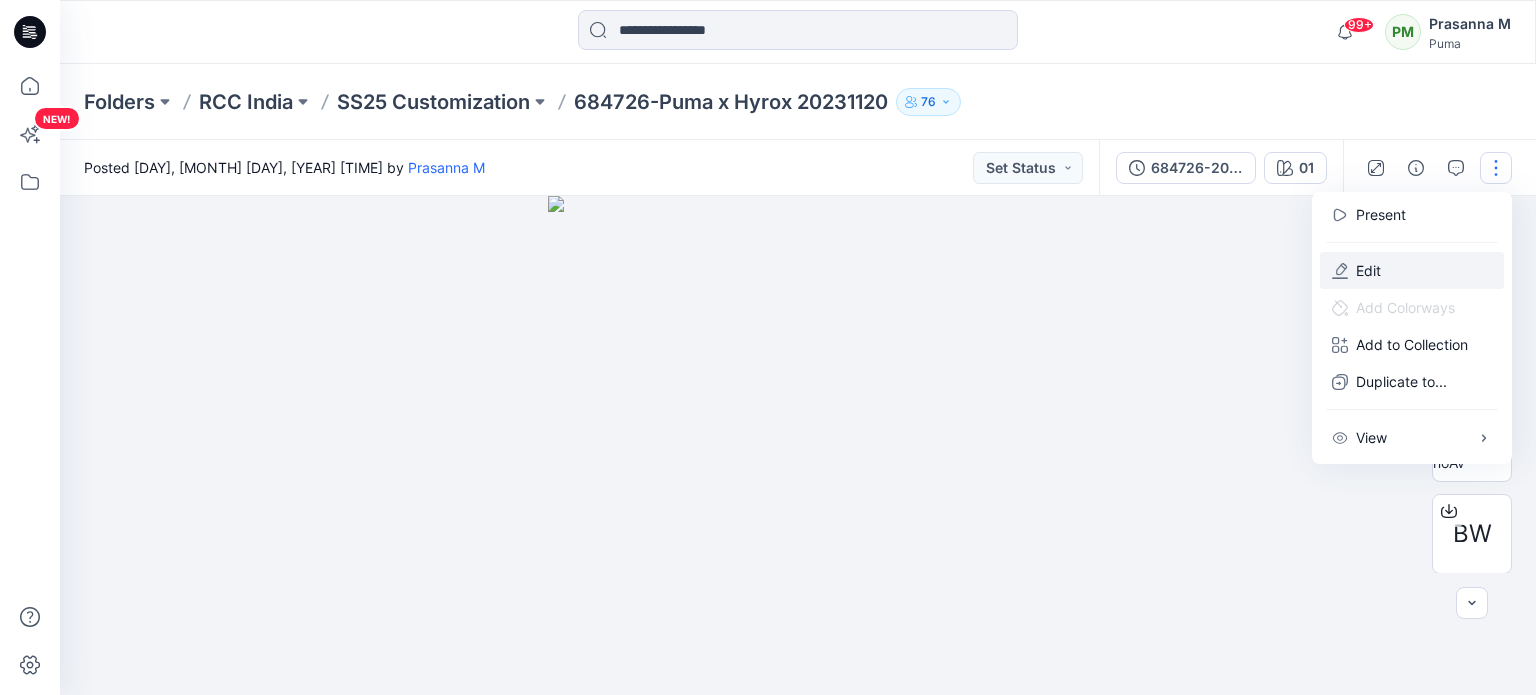 click on "Edit" at bounding box center (1412, 270) 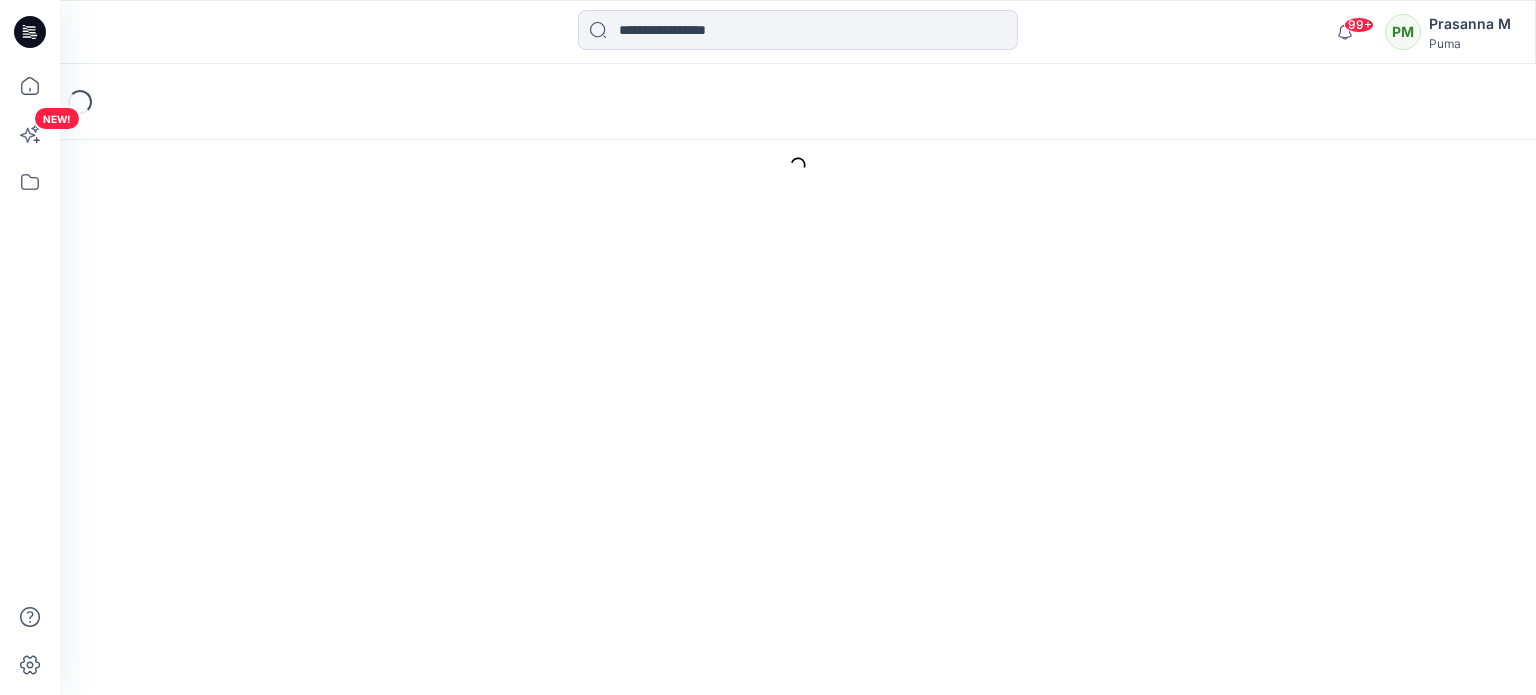scroll, scrollTop: 0, scrollLeft: 0, axis: both 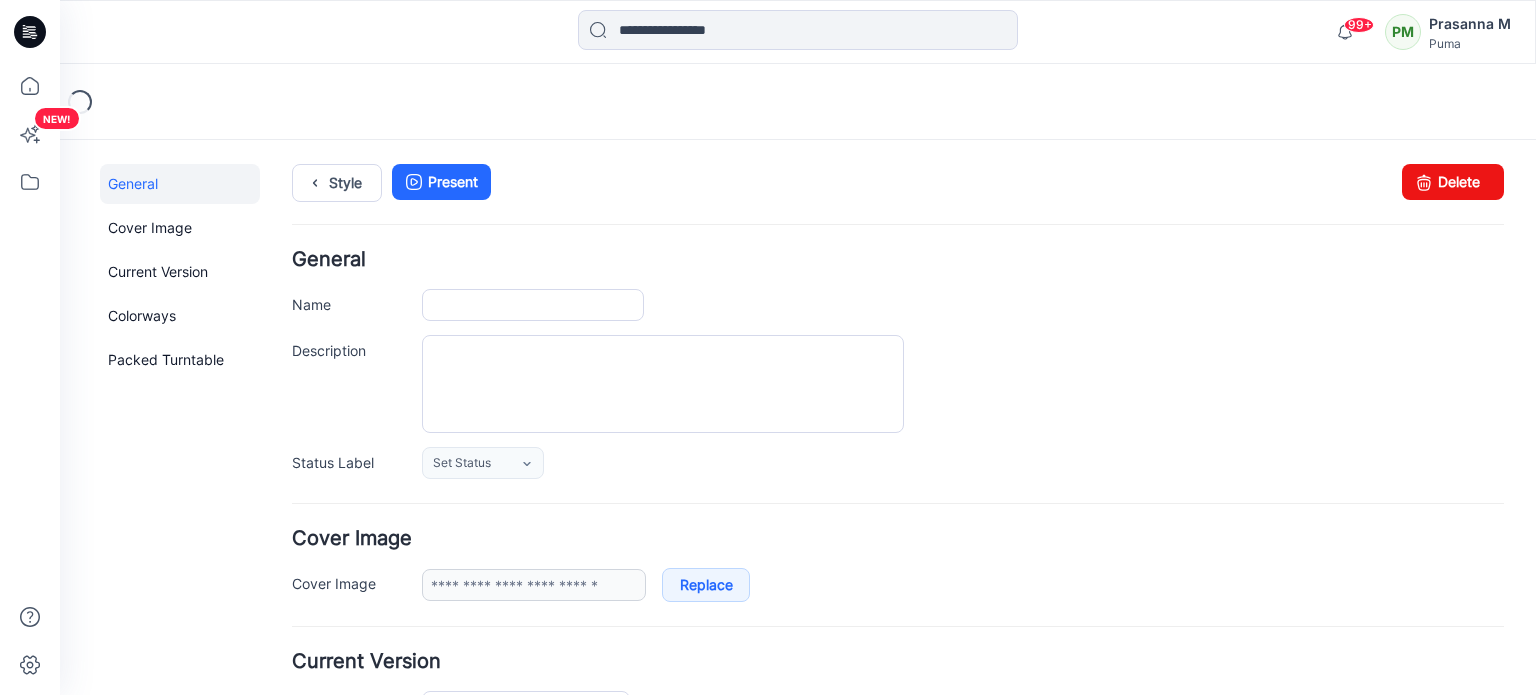 type on "**********" 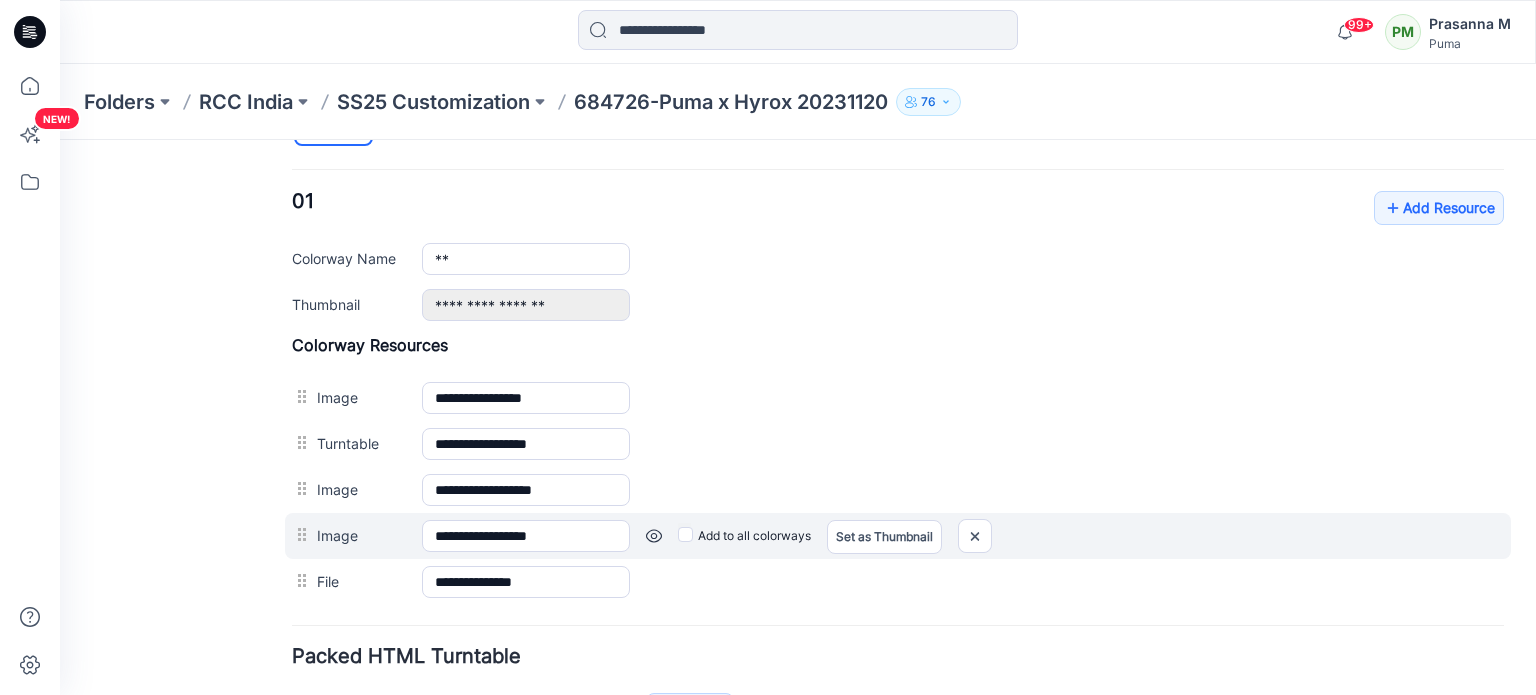 scroll, scrollTop: 800, scrollLeft: 0, axis: vertical 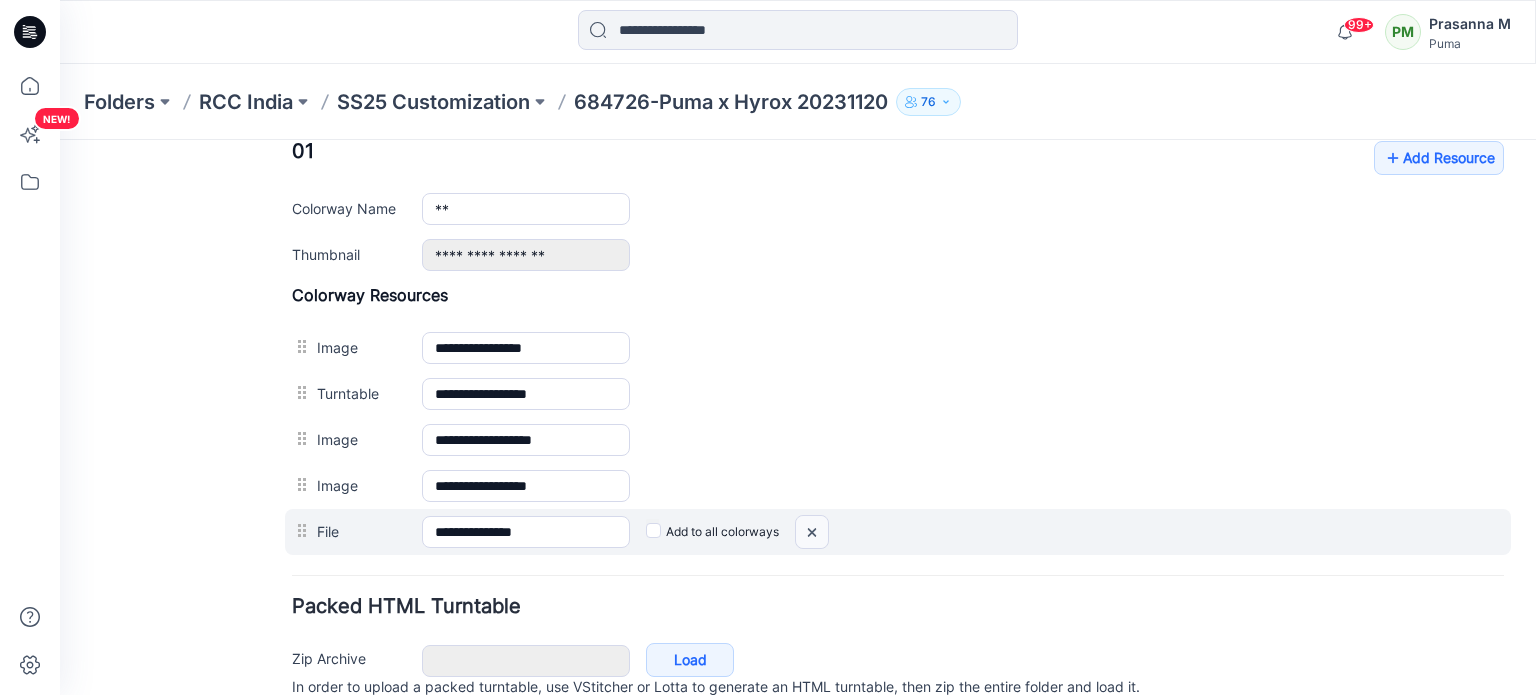 drag, startPoint x: 924, startPoint y: 207, endPoint x: 820, endPoint y: 529, distance: 338.37848 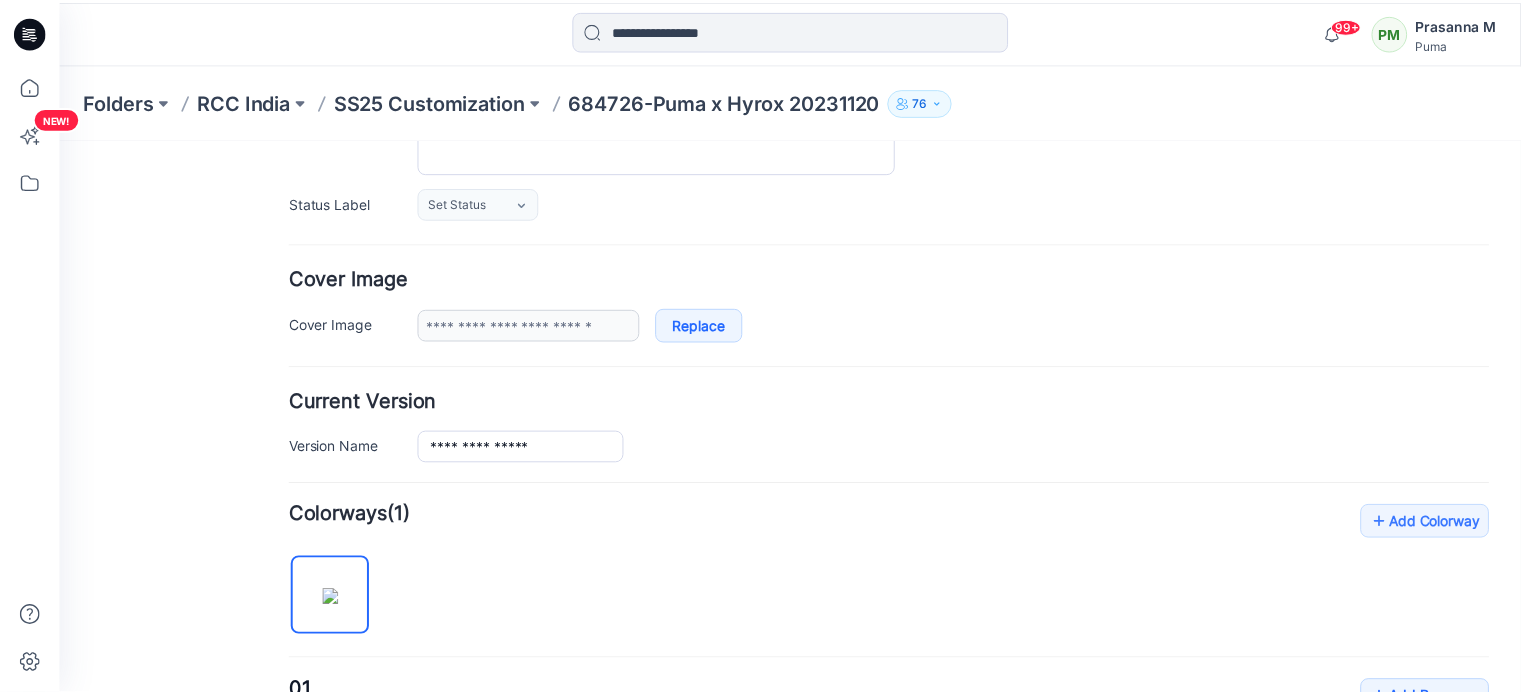 scroll, scrollTop: 0, scrollLeft: 0, axis: both 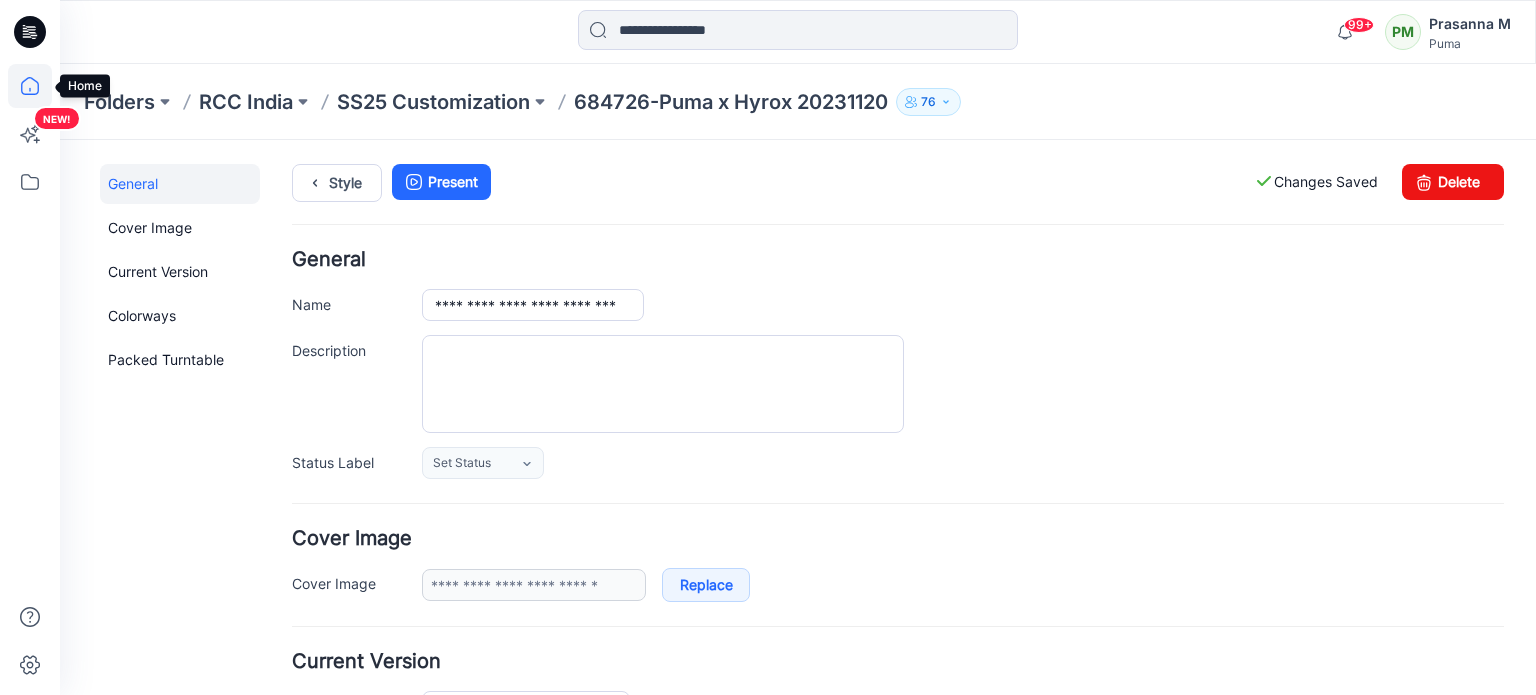 click 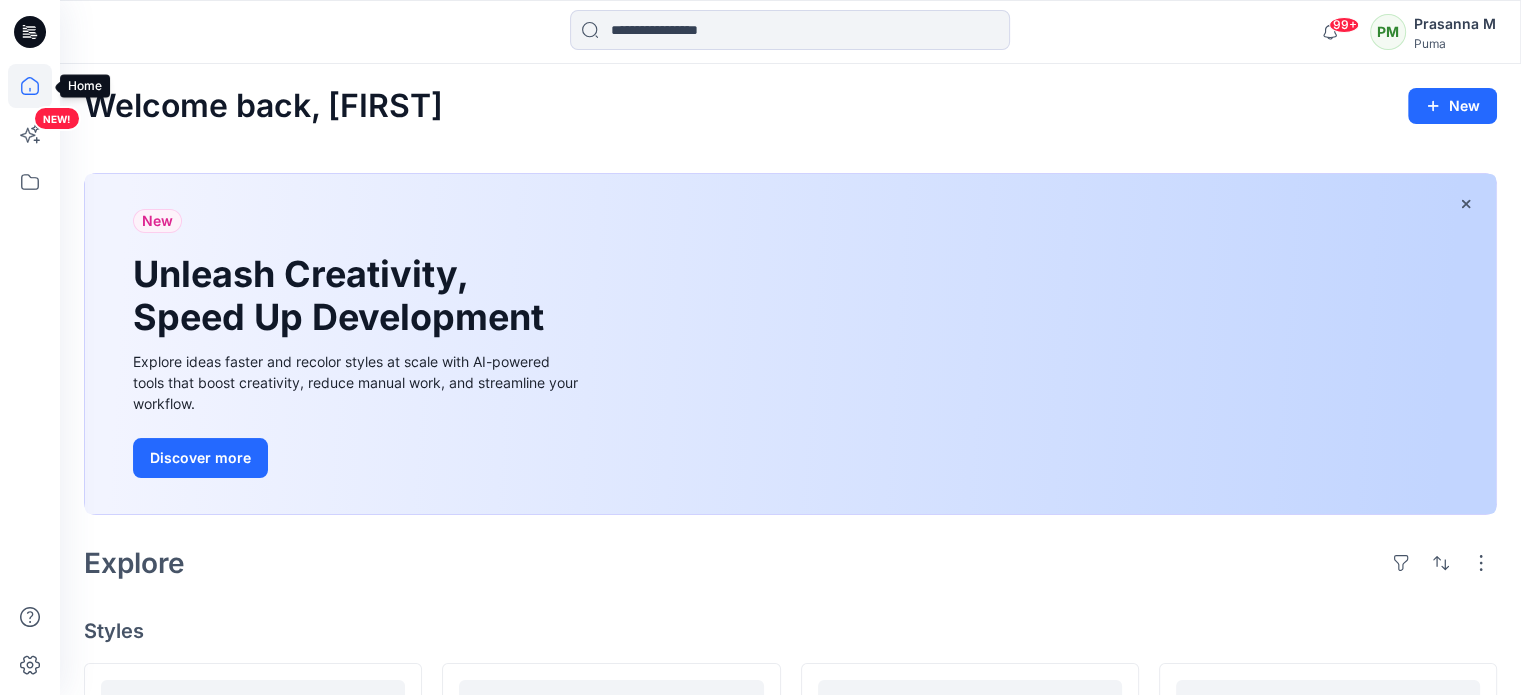 click 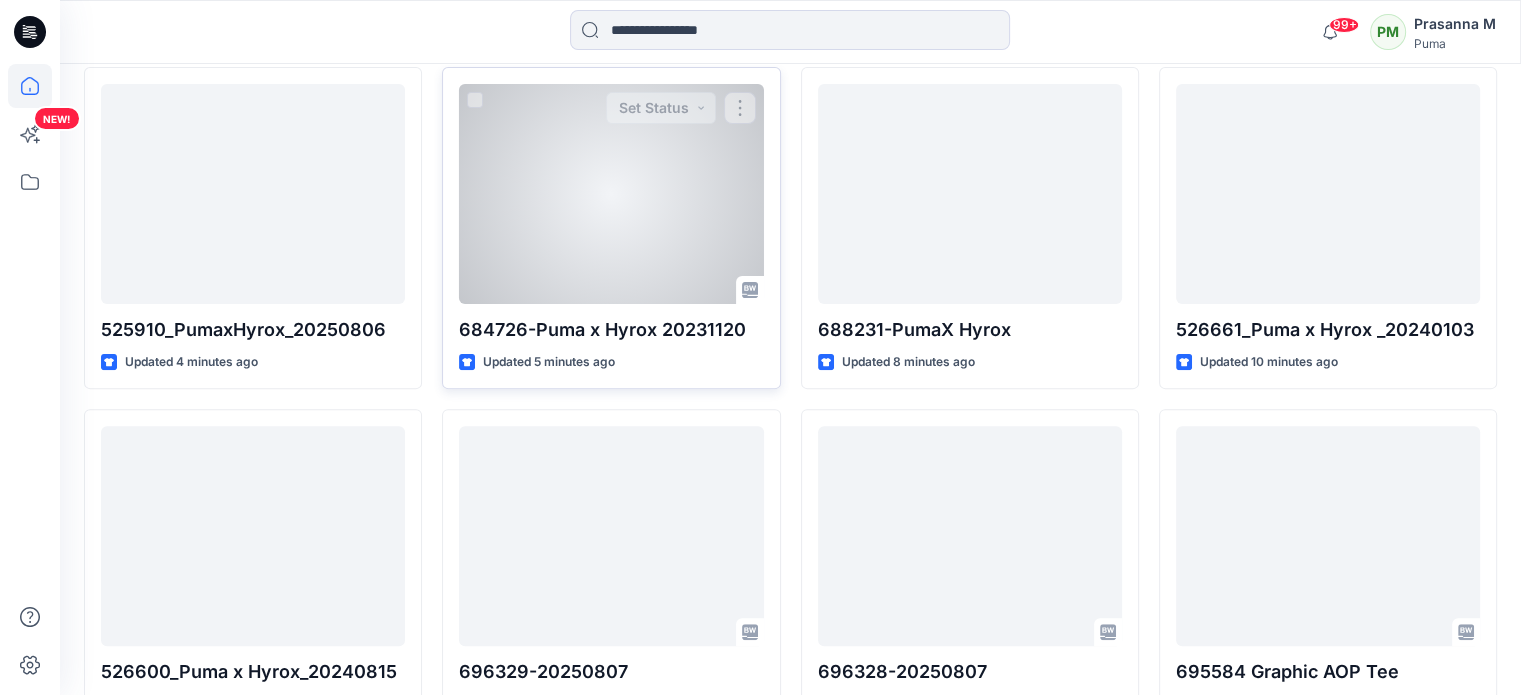 scroll, scrollTop: 600, scrollLeft: 0, axis: vertical 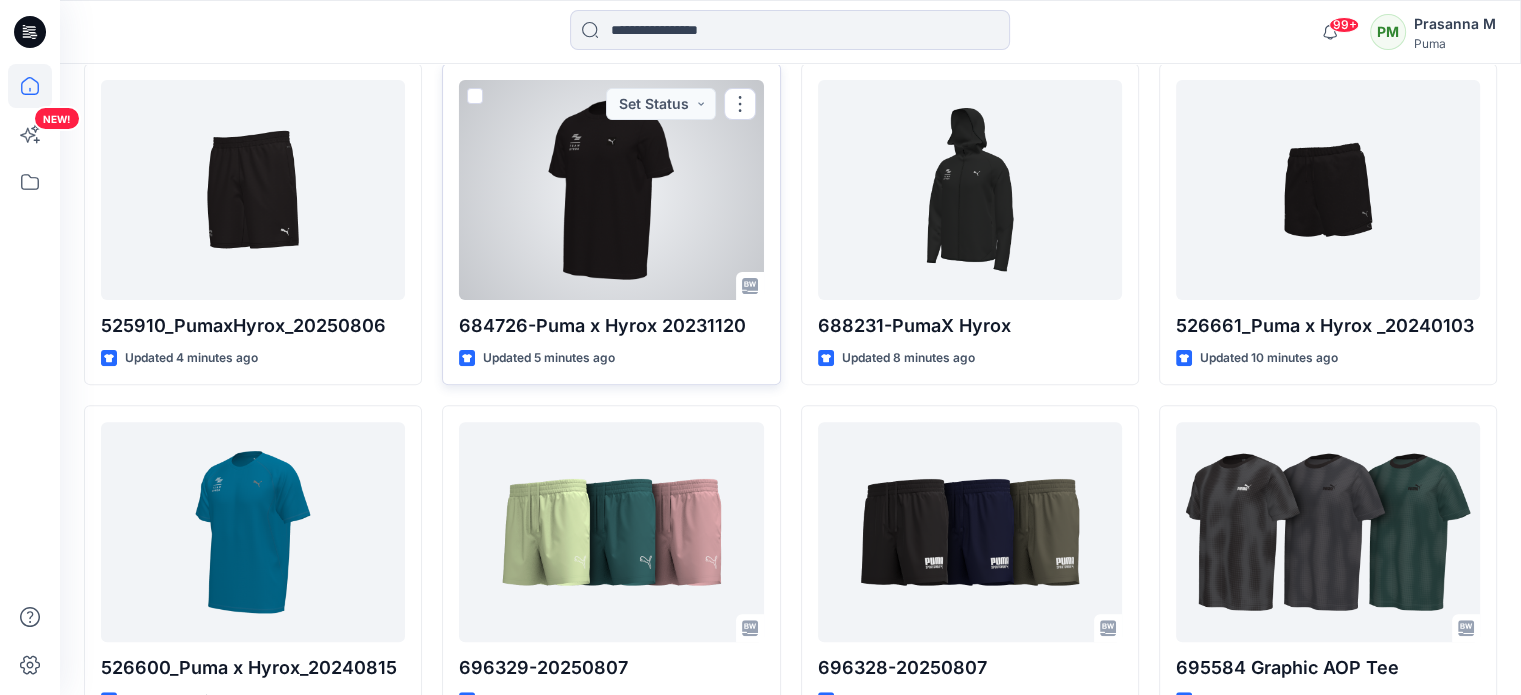 click at bounding box center [611, 190] 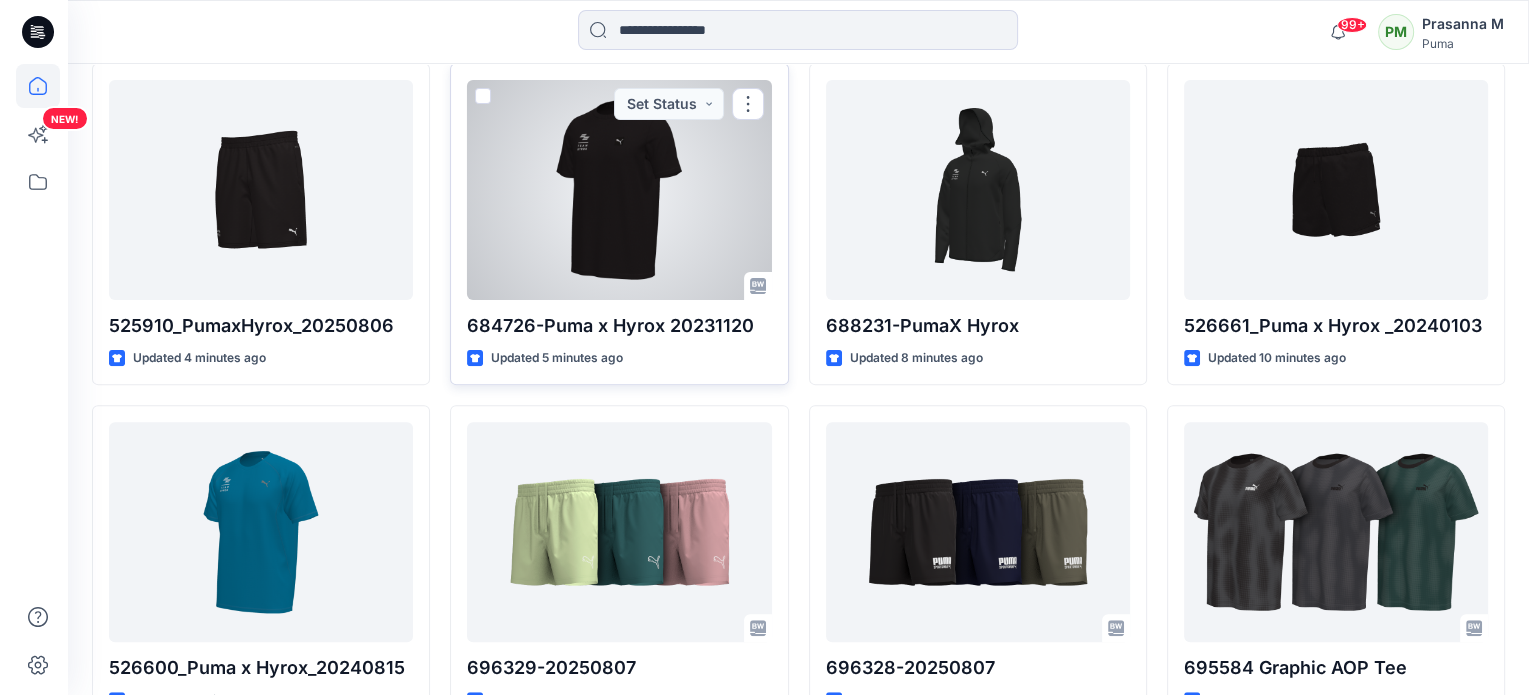 scroll, scrollTop: 0, scrollLeft: 0, axis: both 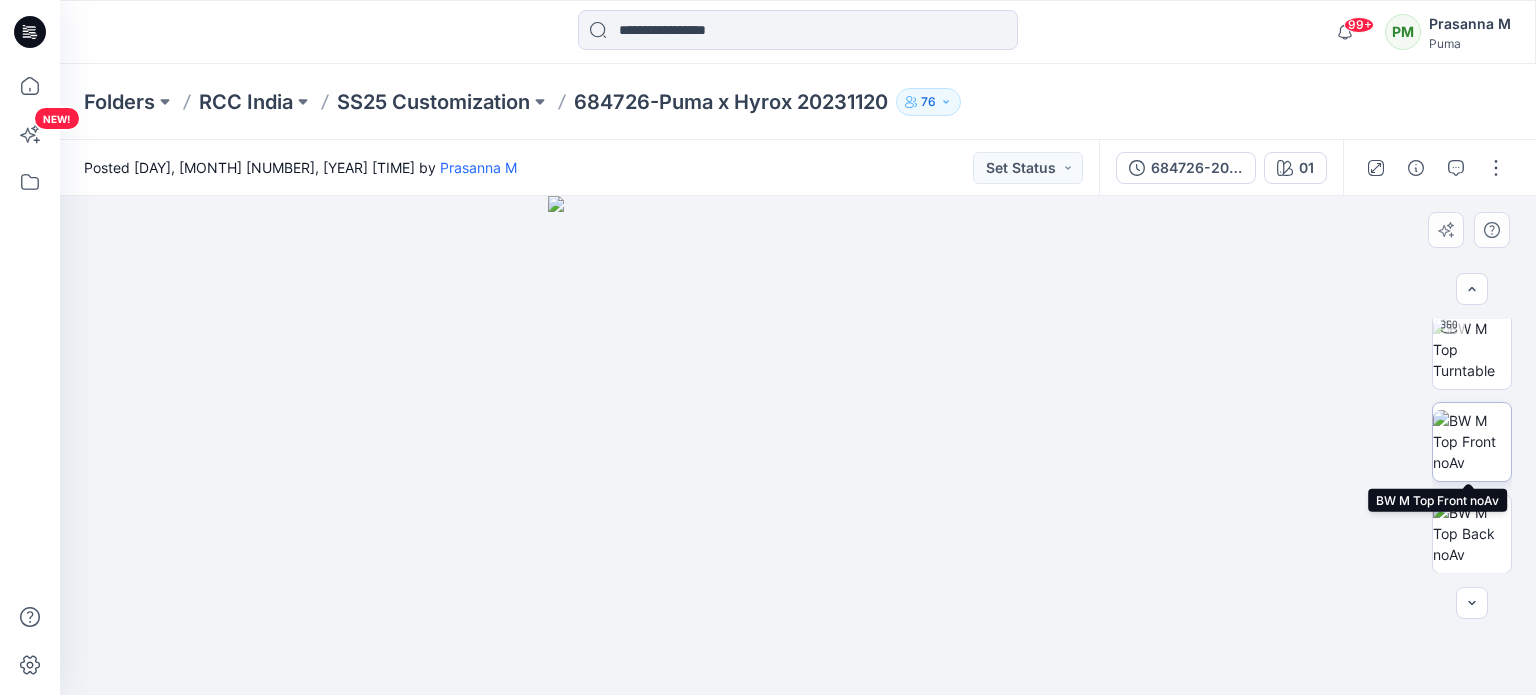 click at bounding box center [1472, 441] 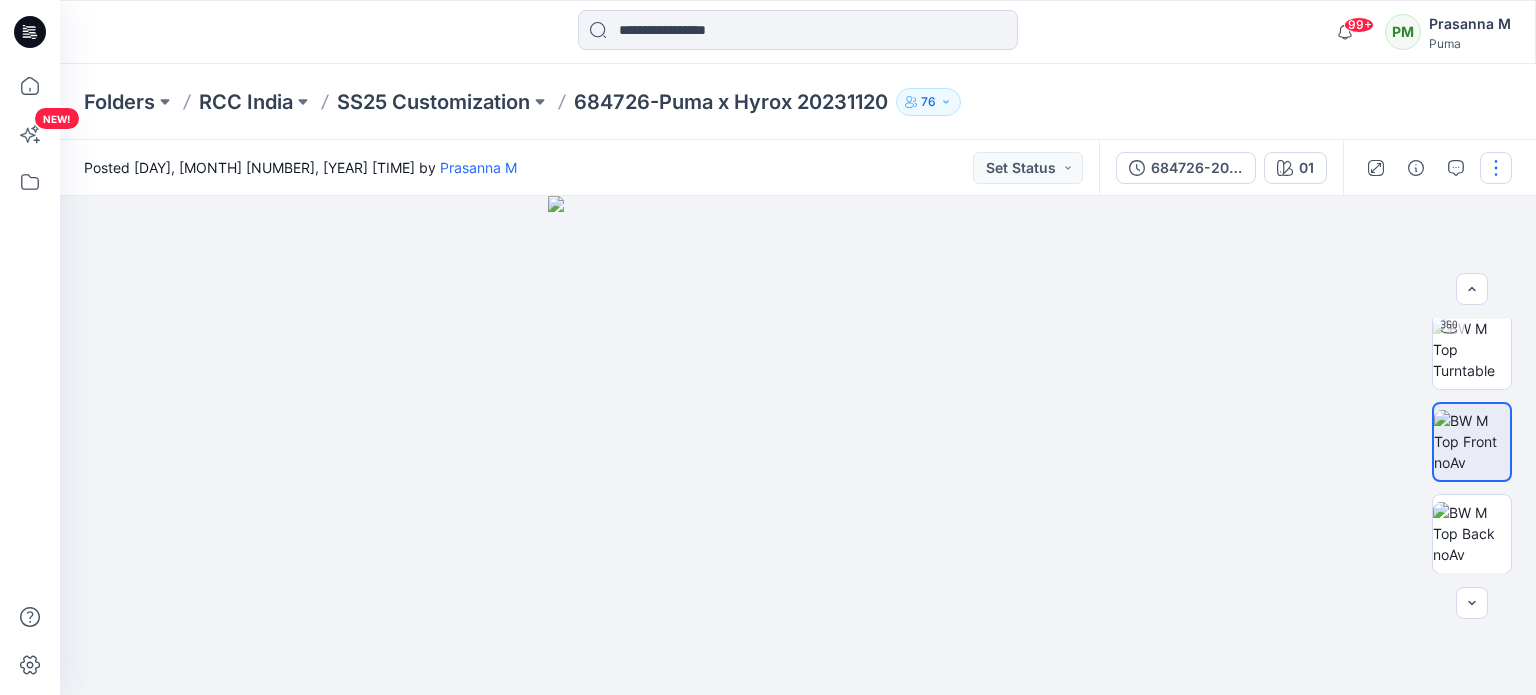 click at bounding box center (1496, 168) 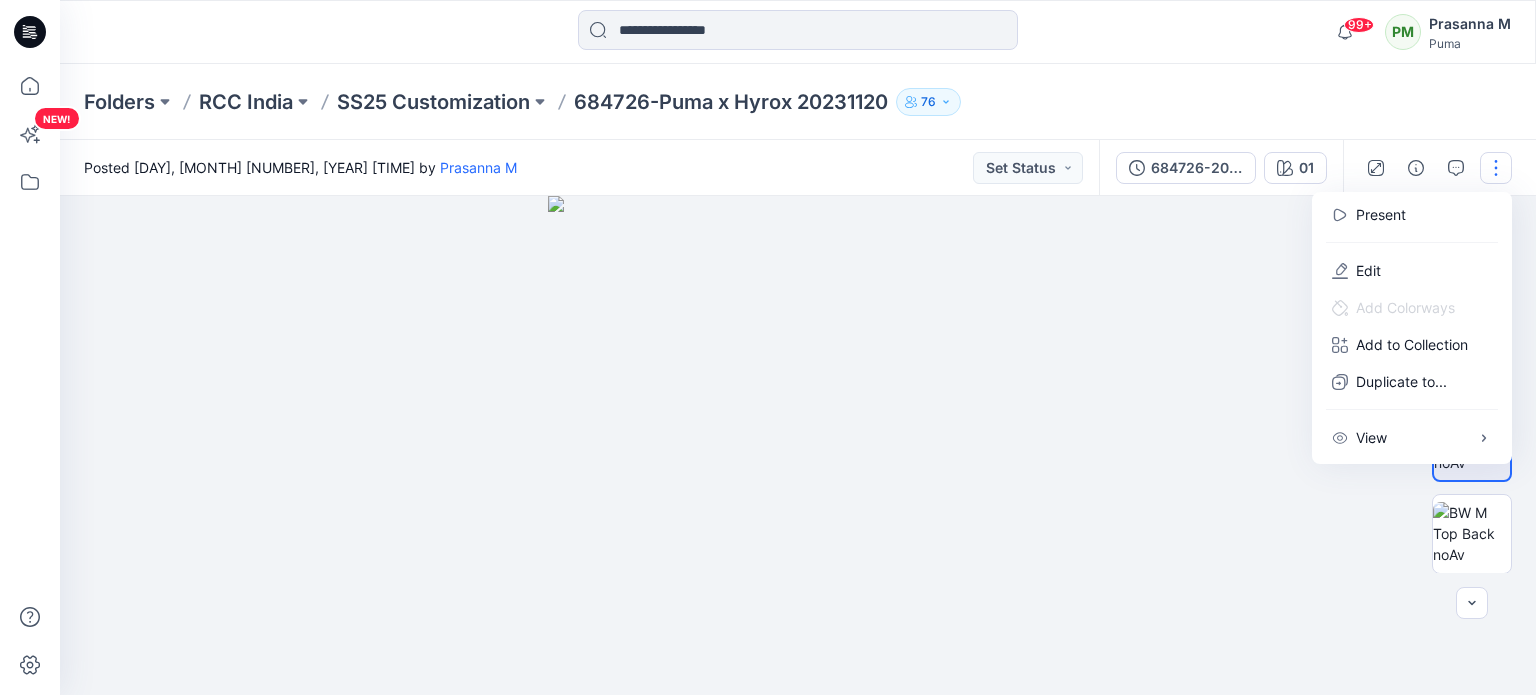 click at bounding box center [797, 445] 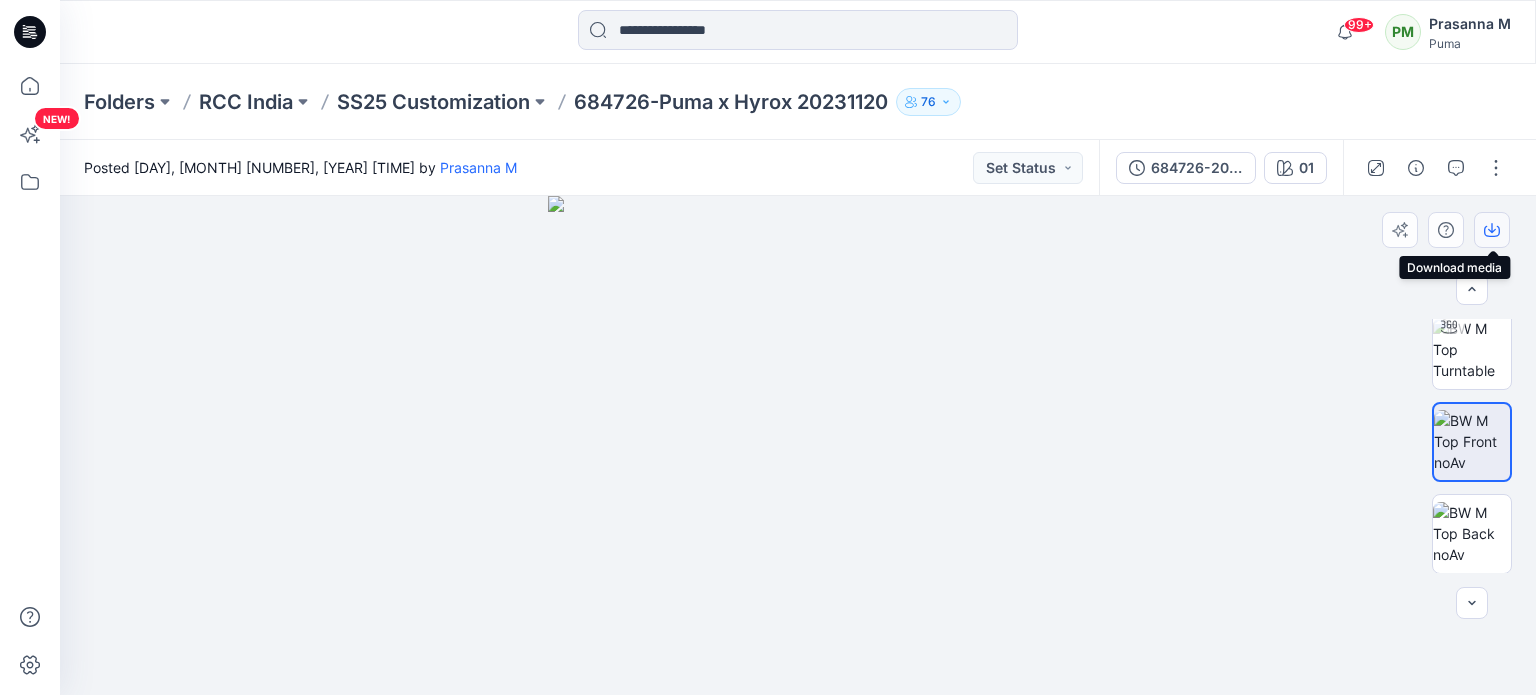click 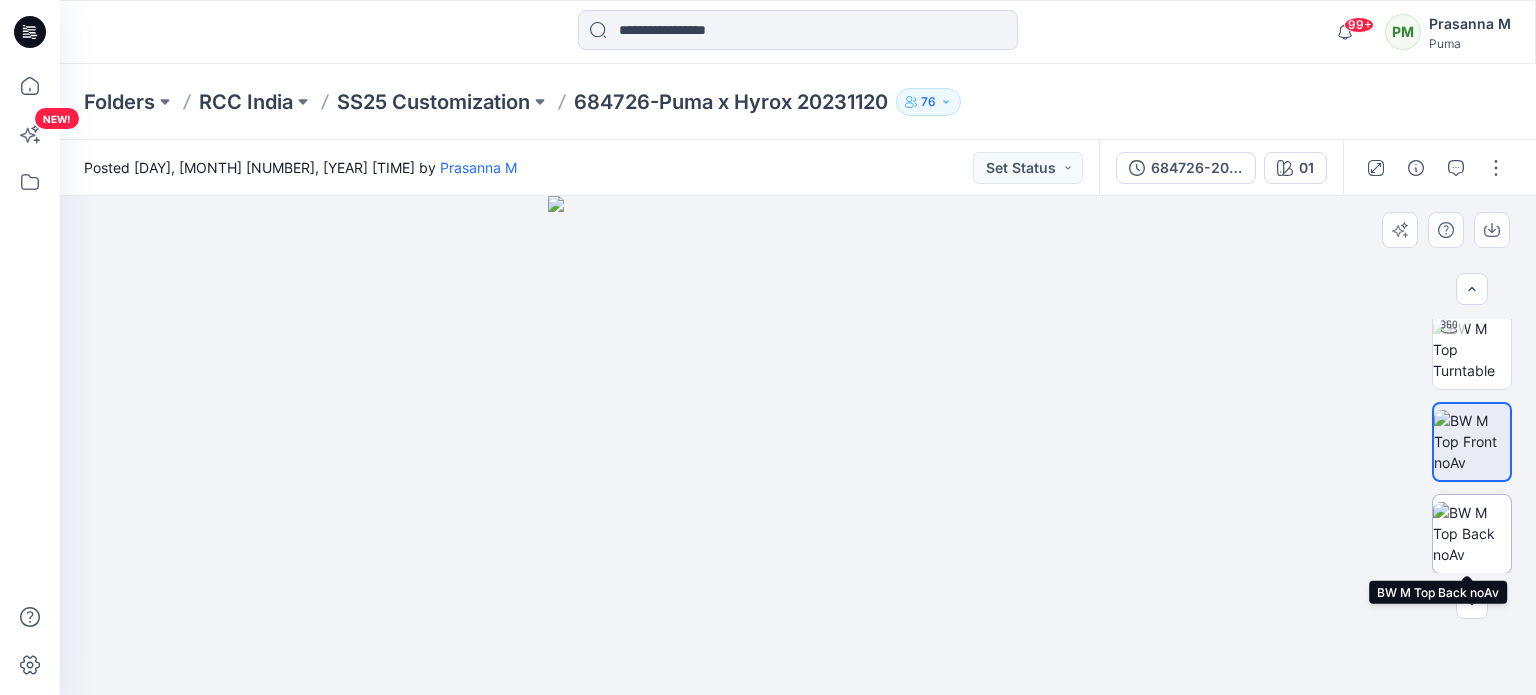 click at bounding box center [1472, 533] 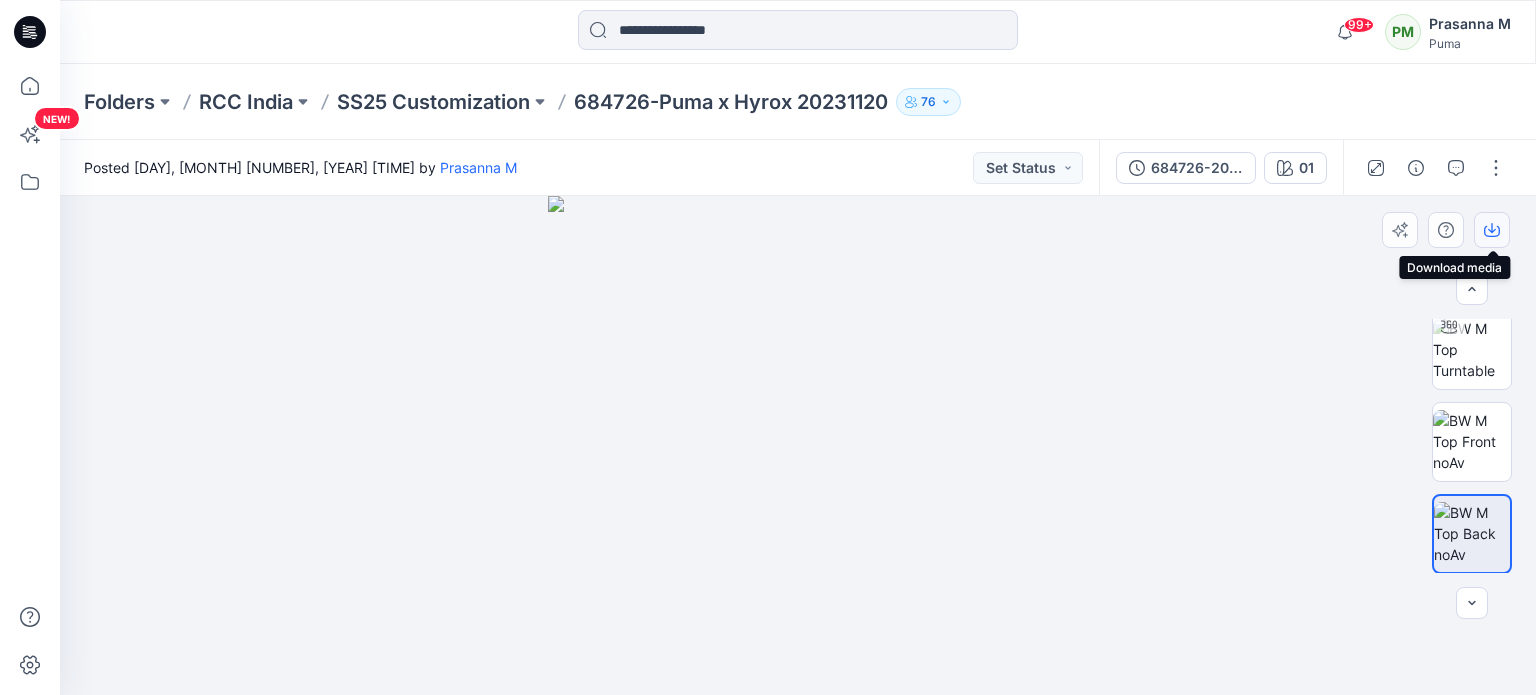 click 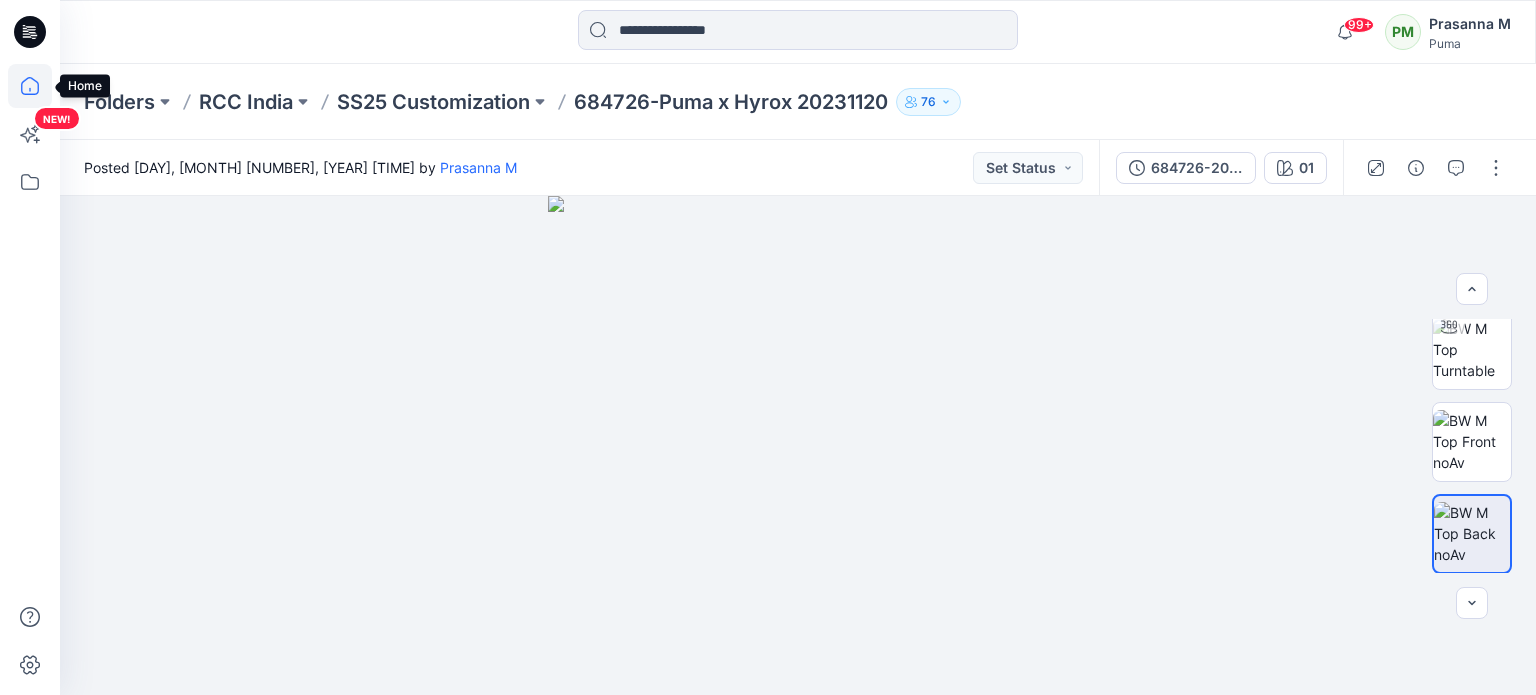 click 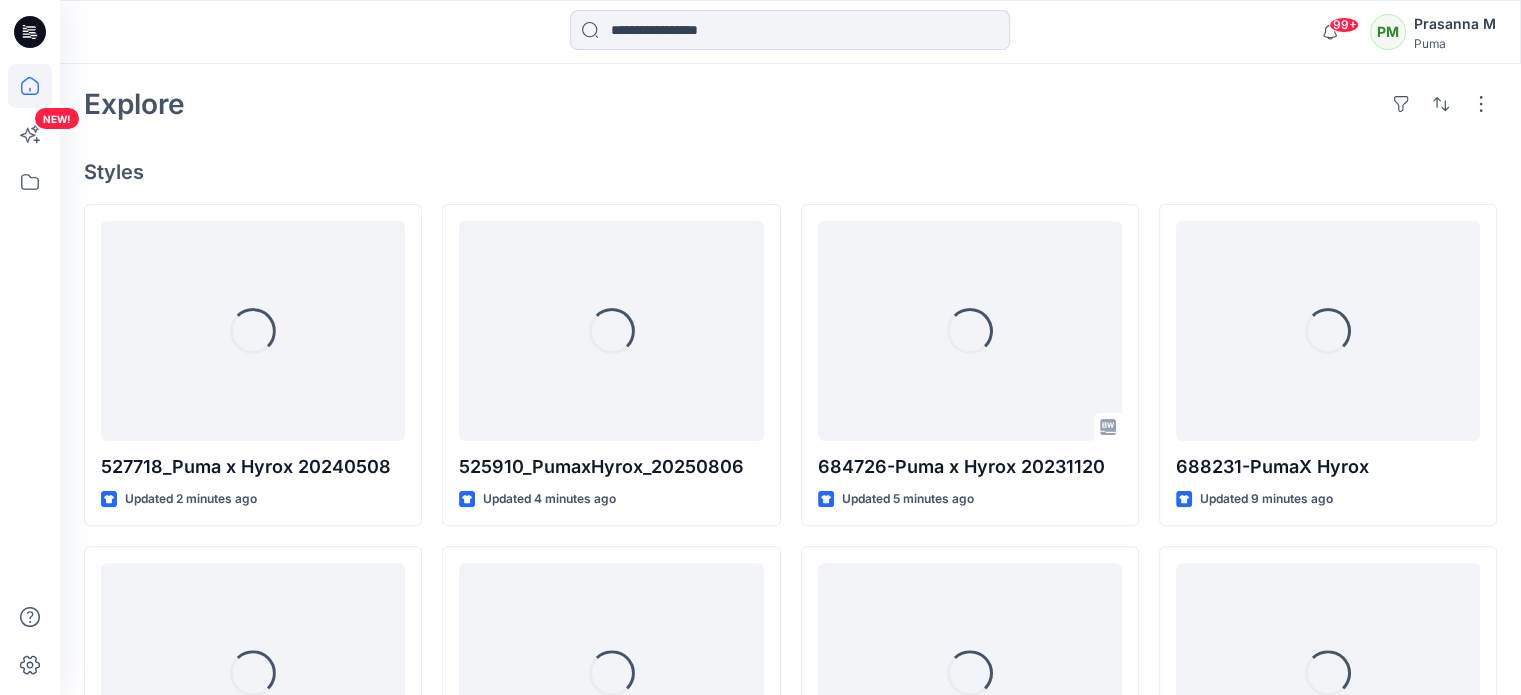 scroll, scrollTop: 500, scrollLeft: 0, axis: vertical 